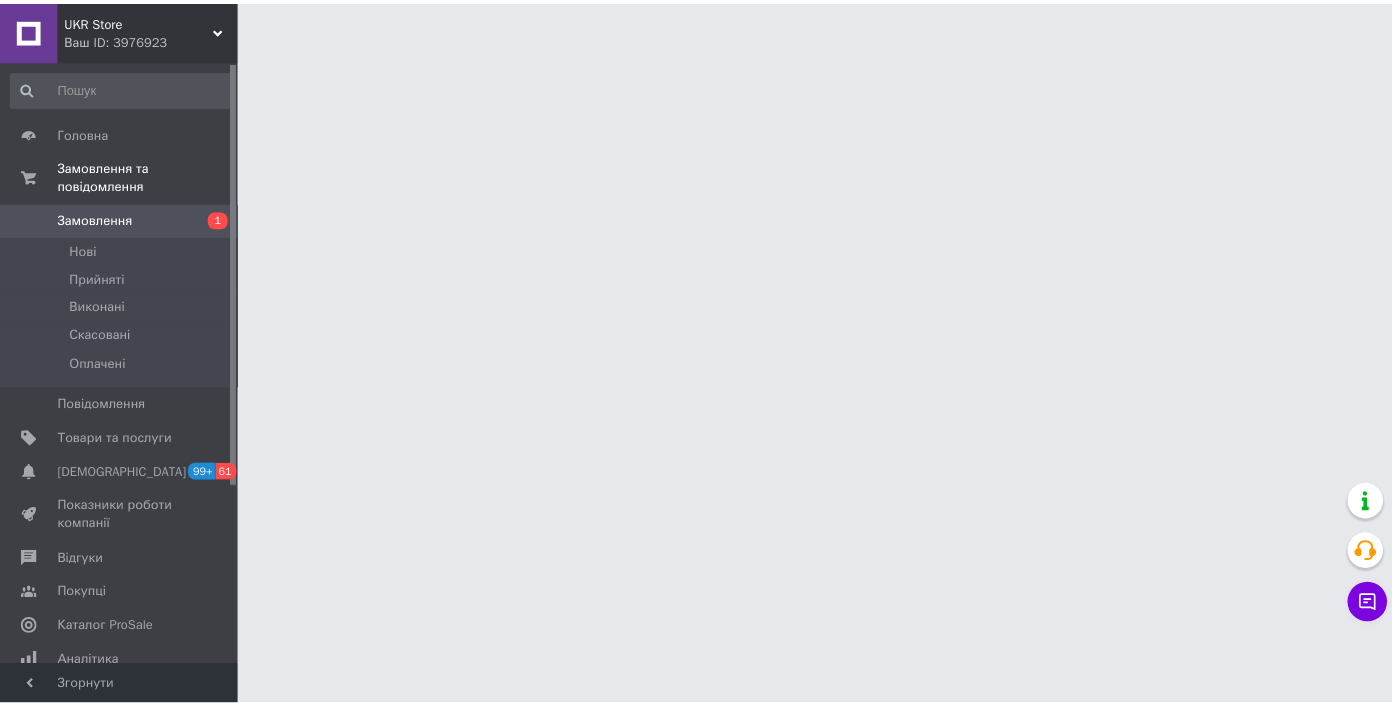 scroll, scrollTop: 0, scrollLeft: 0, axis: both 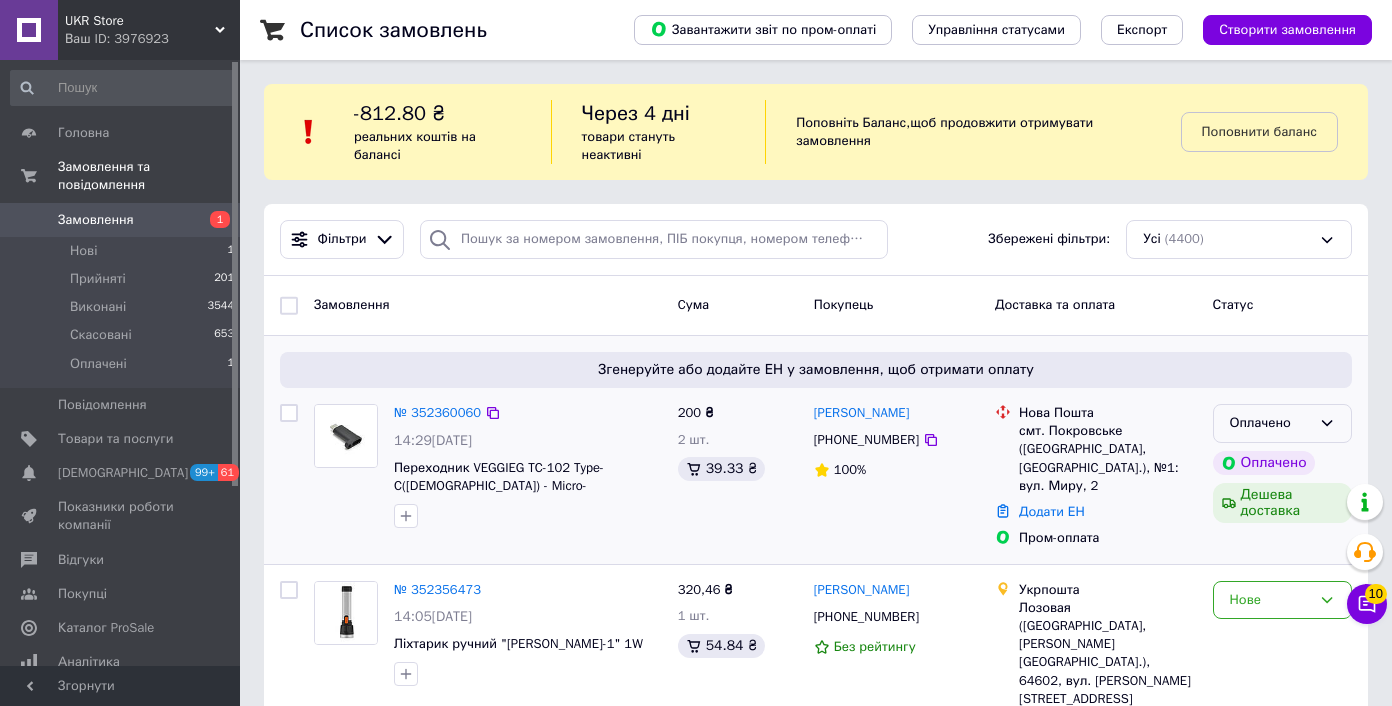 click on "Оплачено" at bounding box center [1270, 423] 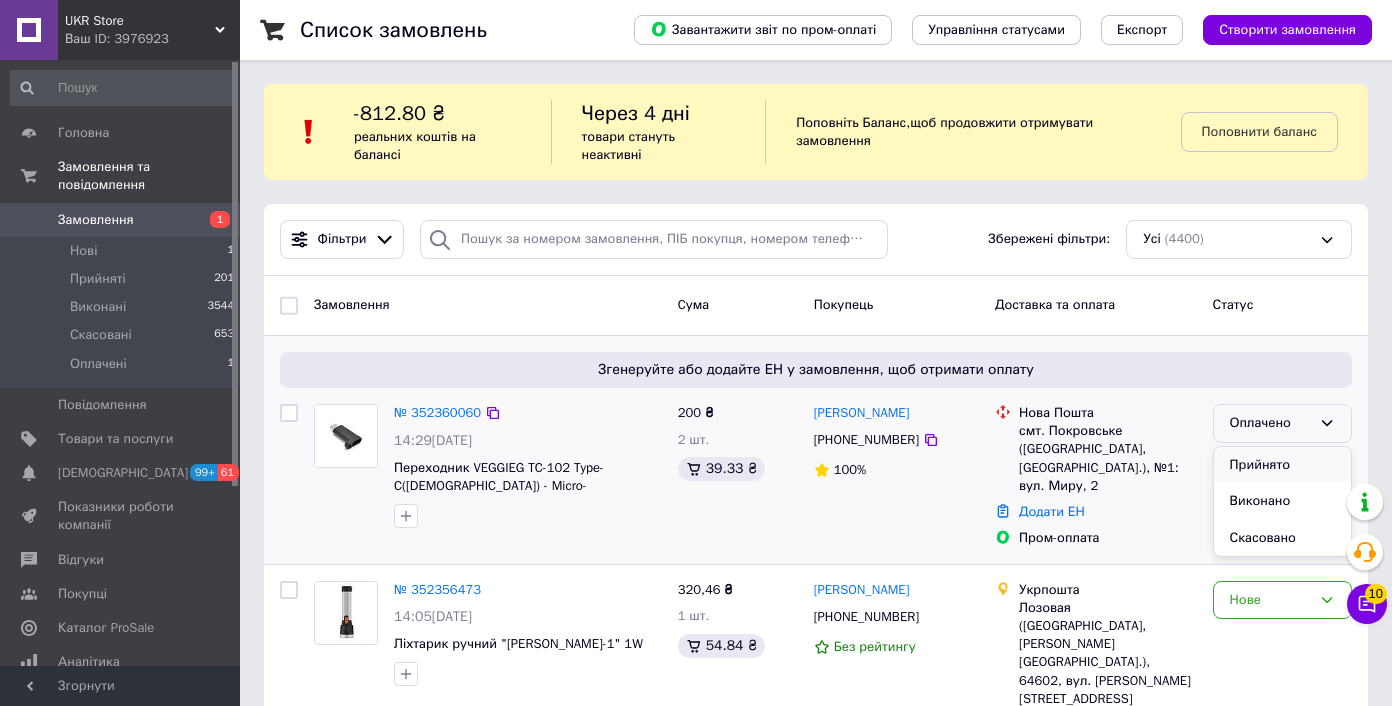 click on "Прийнято" at bounding box center (1282, 465) 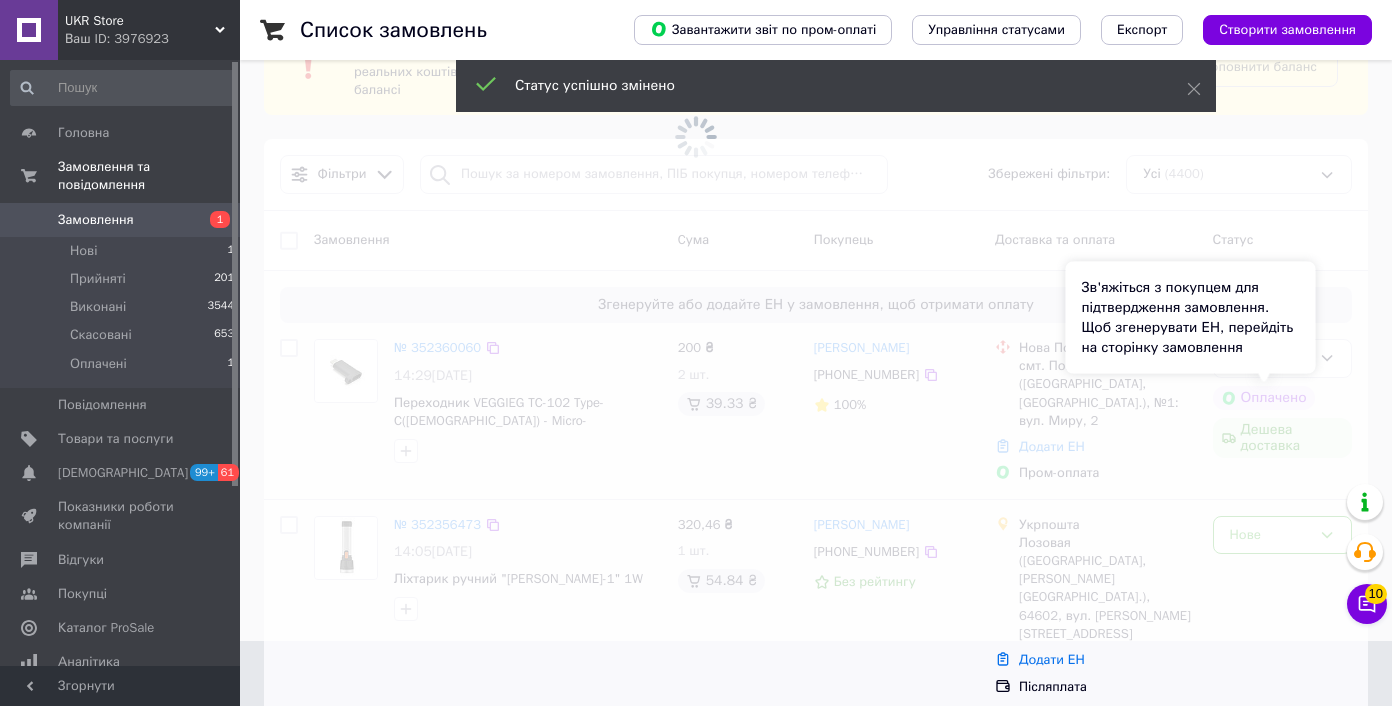 scroll, scrollTop: 283, scrollLeft: 0, axis: vertical 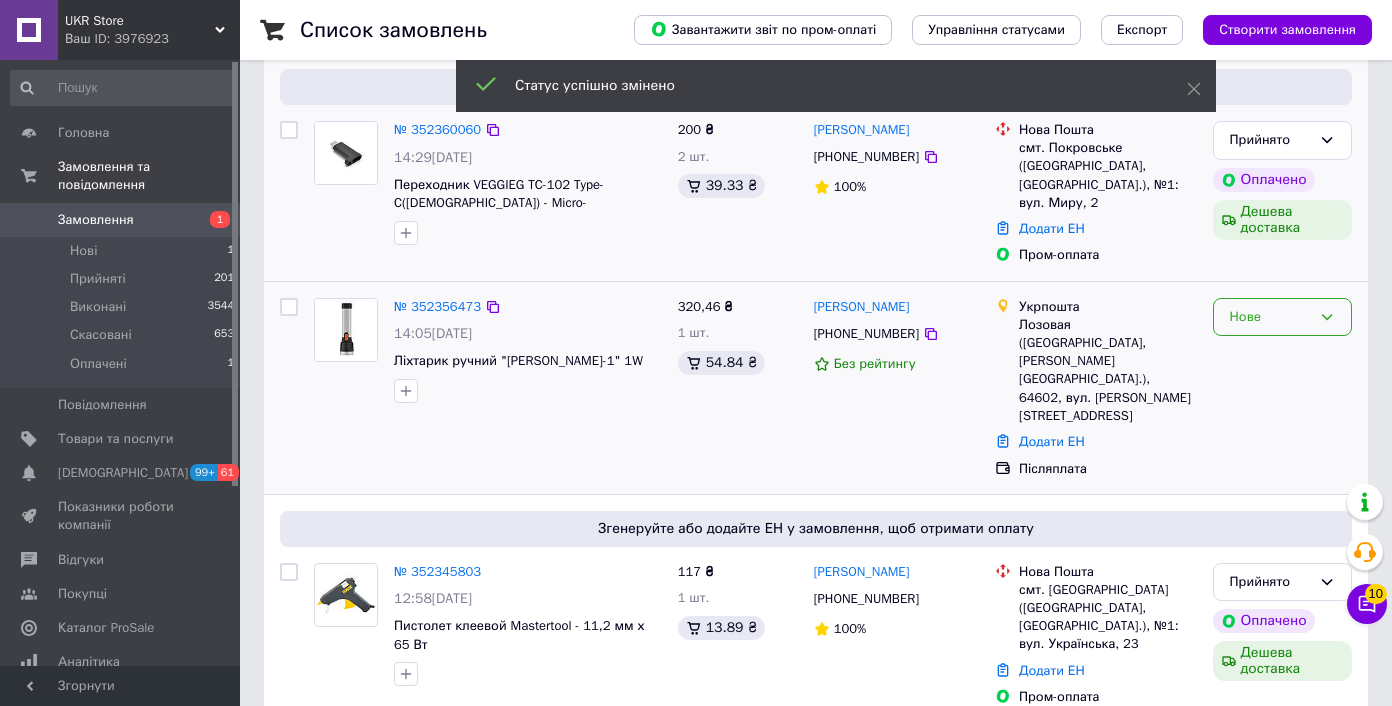 click on "Нове" at bounding box center (1270, 317) 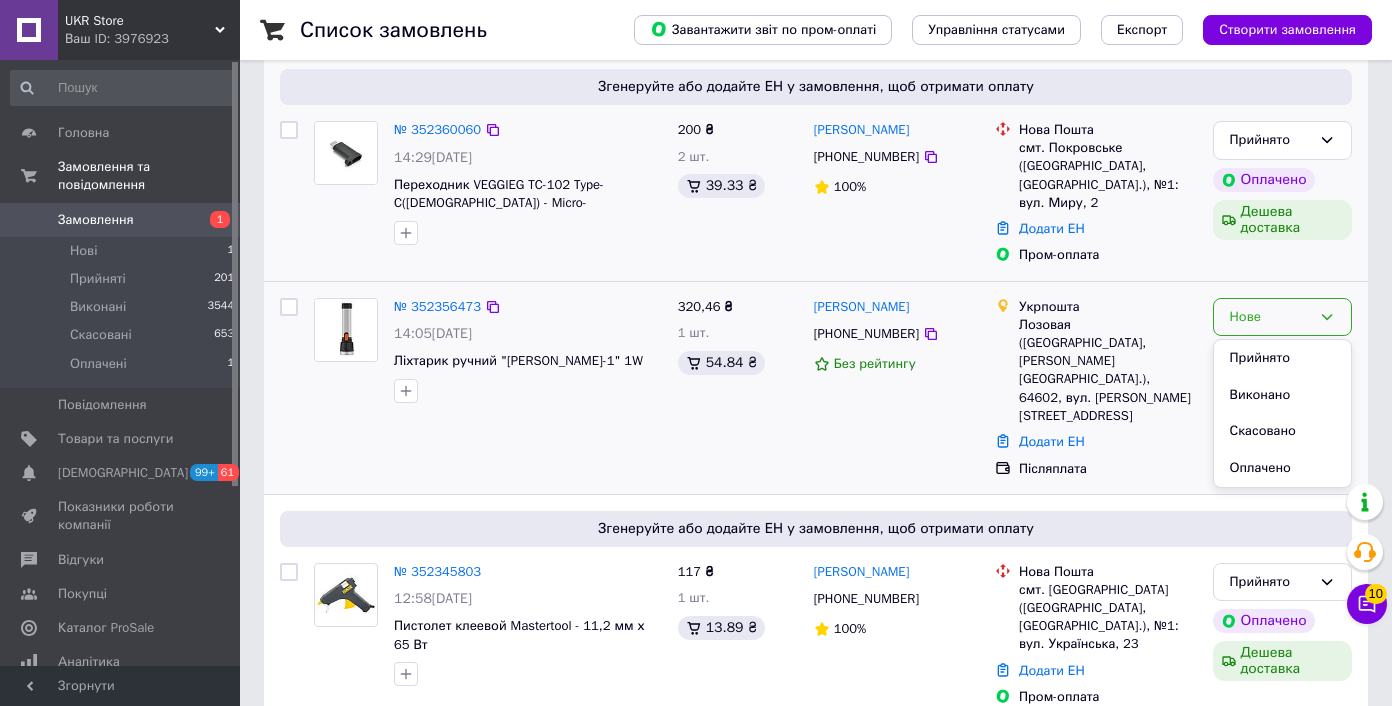 drag, startPoint x: 1279, startPoint y: 354, endPoint x: 1302, endPoint y: 420, distance: 69.89278 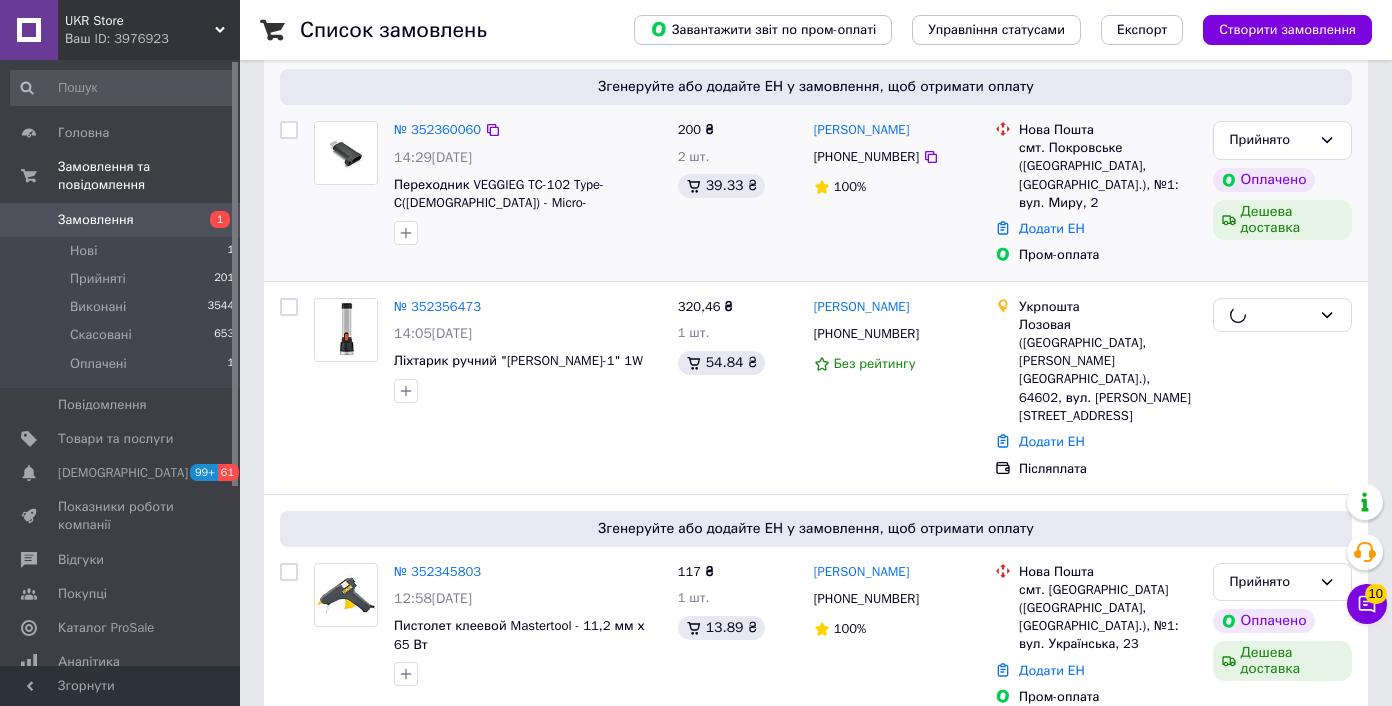 click 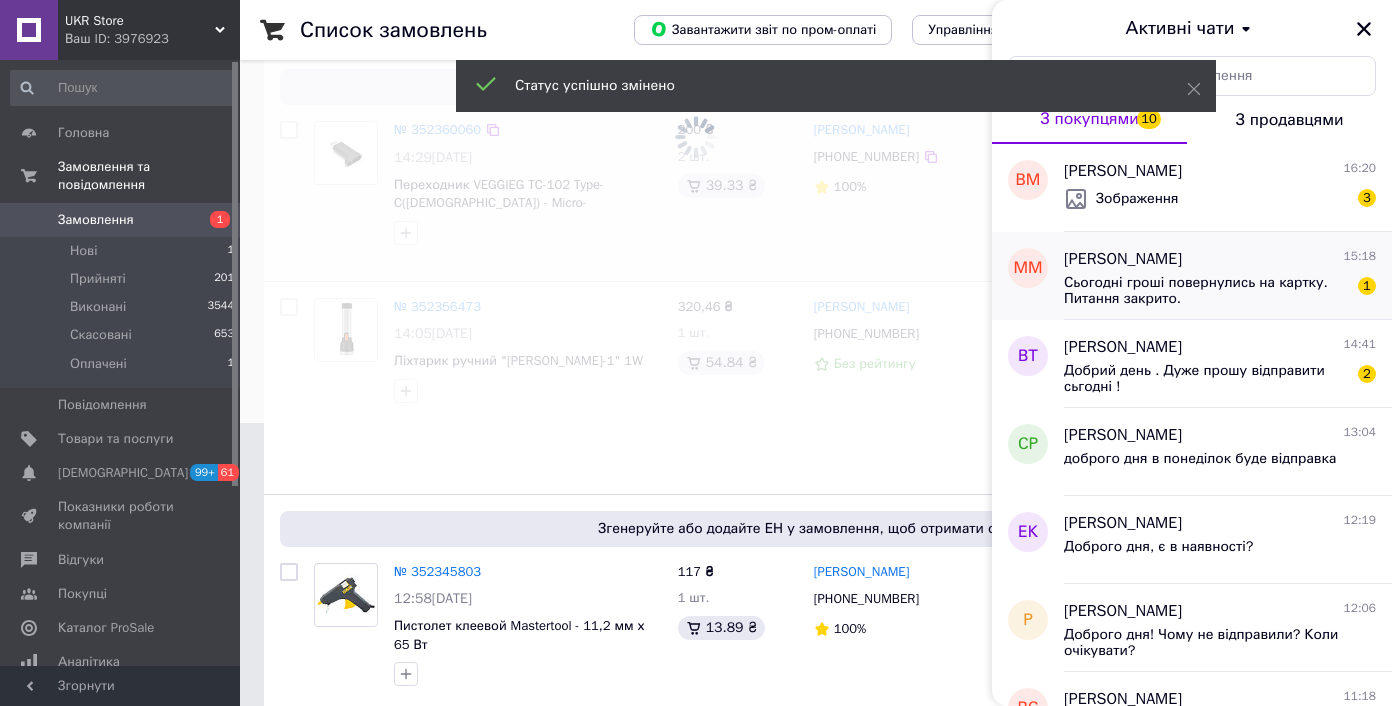 click on "Михайло Матвійчук 15:18" at bounding box center [1220, 259] 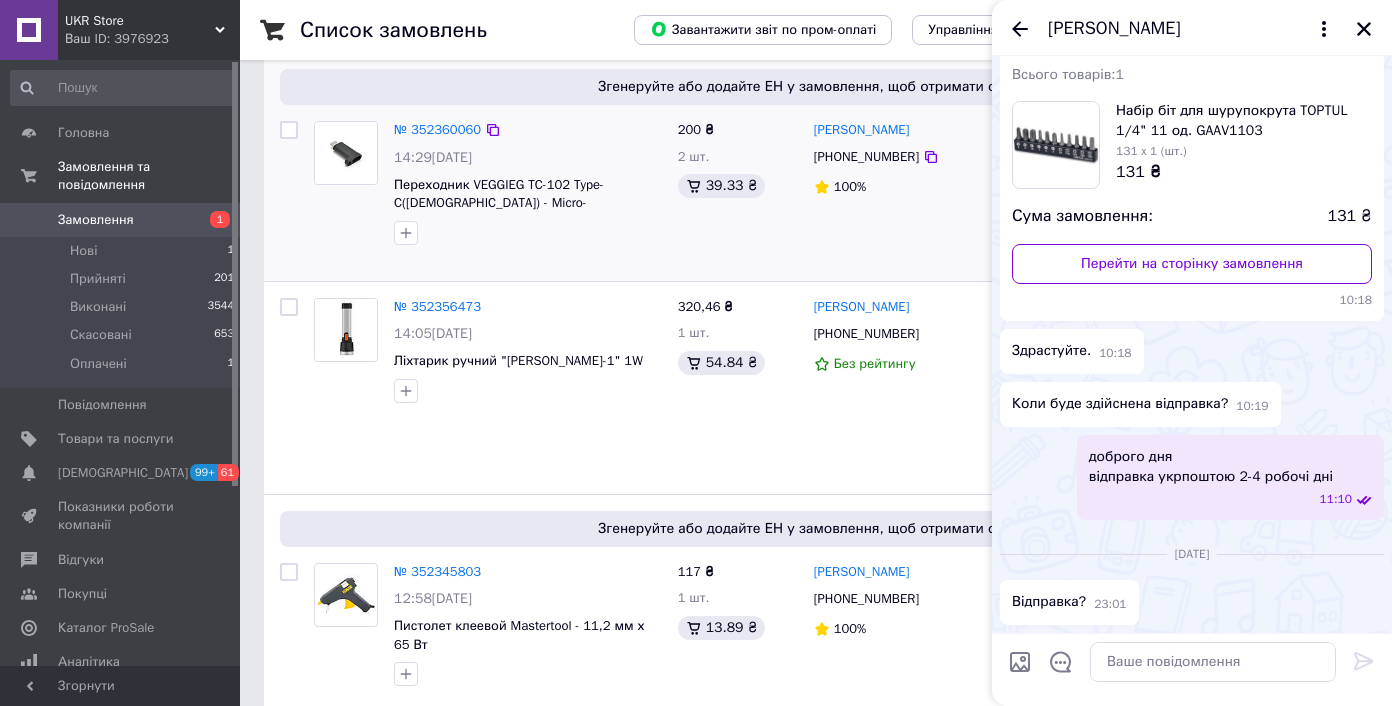 scroll, scrollTop: 0, scrollLeft: 0, axis: both 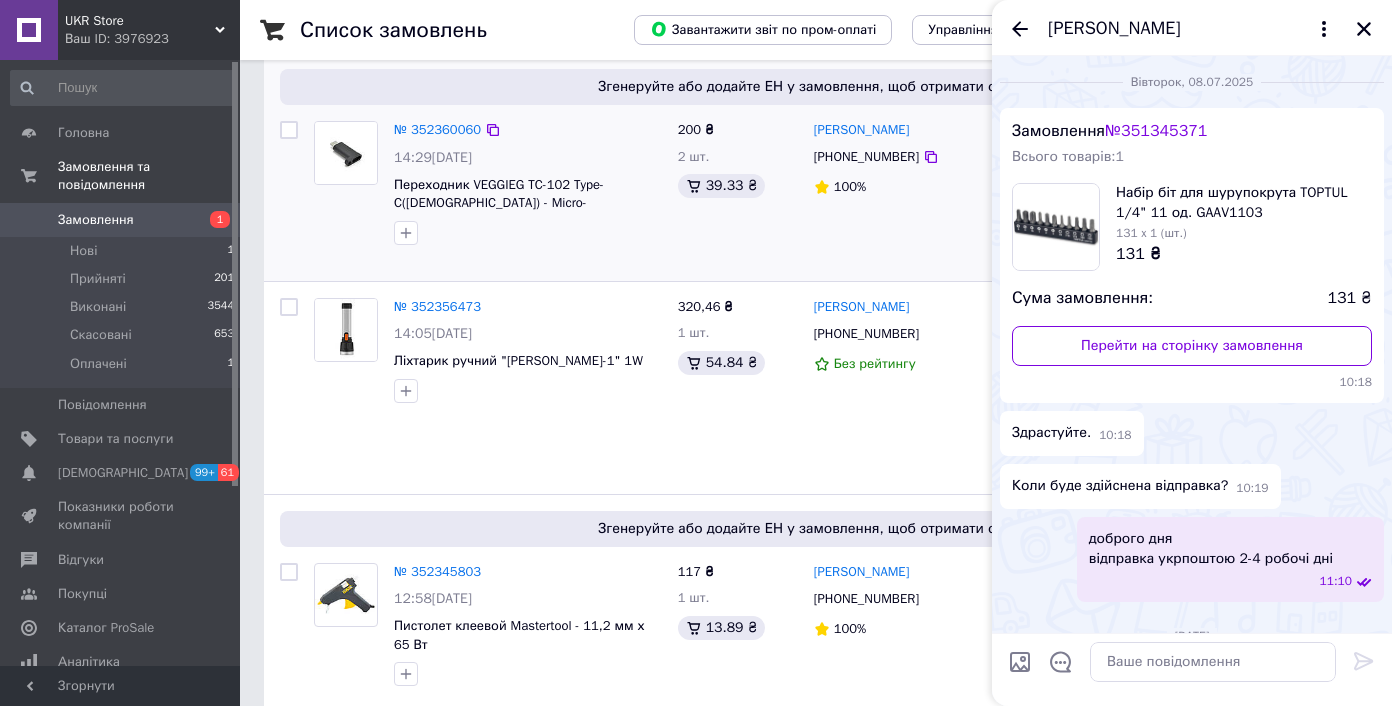click on "[PERSON_NAME]" at bounding box center (1192, 28) 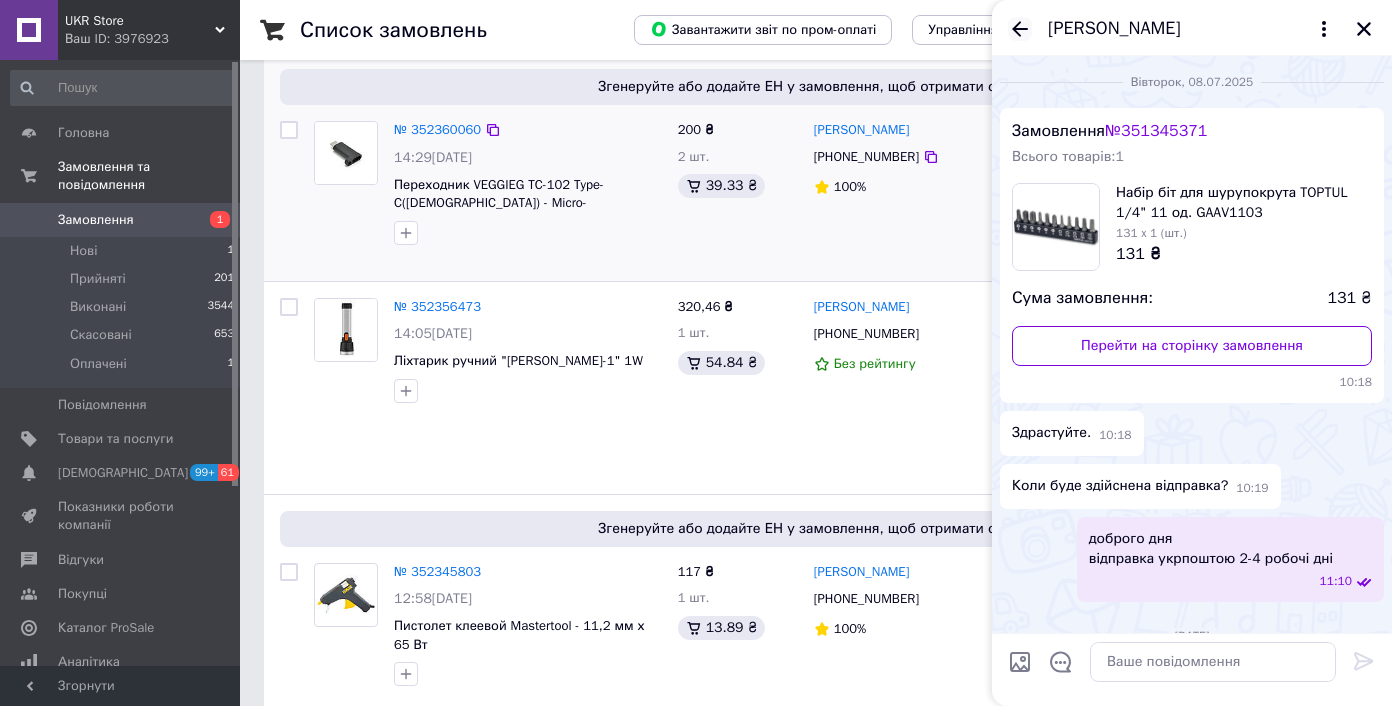click 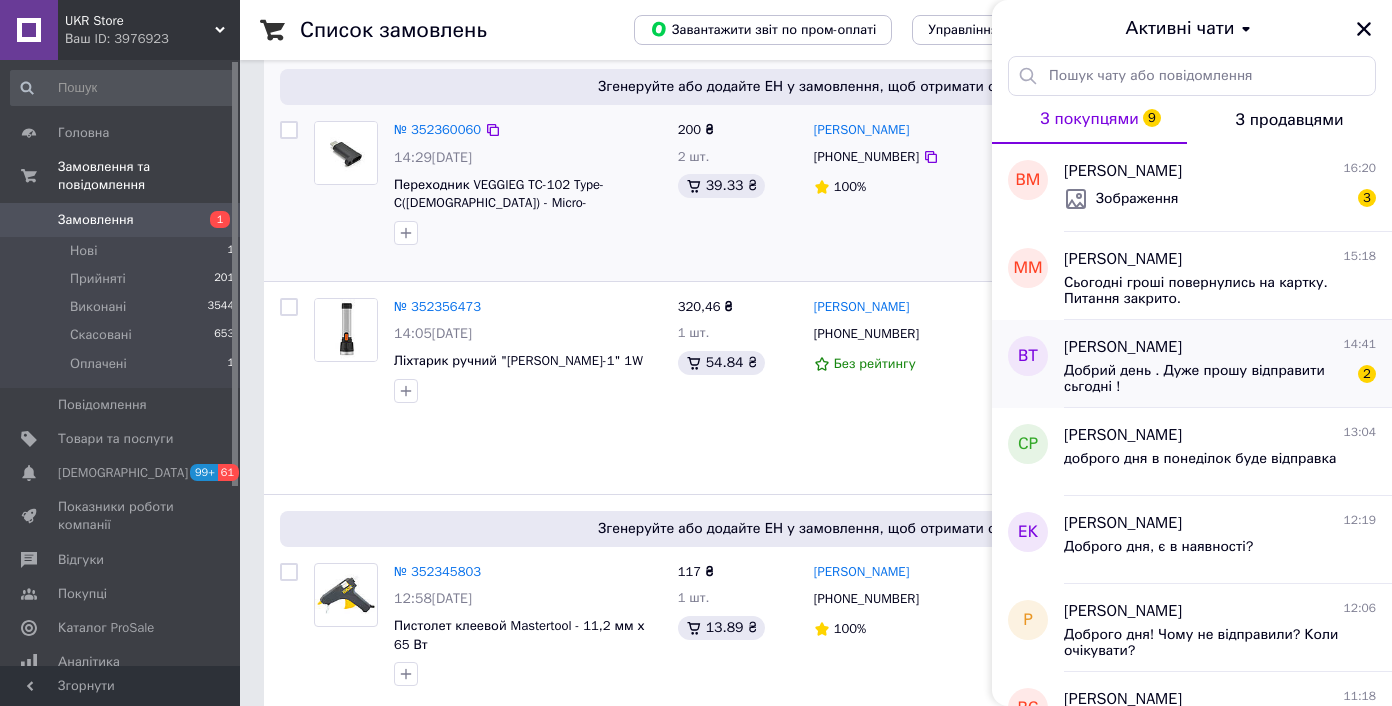 click on "[PERSON_NAME]" at bounding box center [1123, 347] 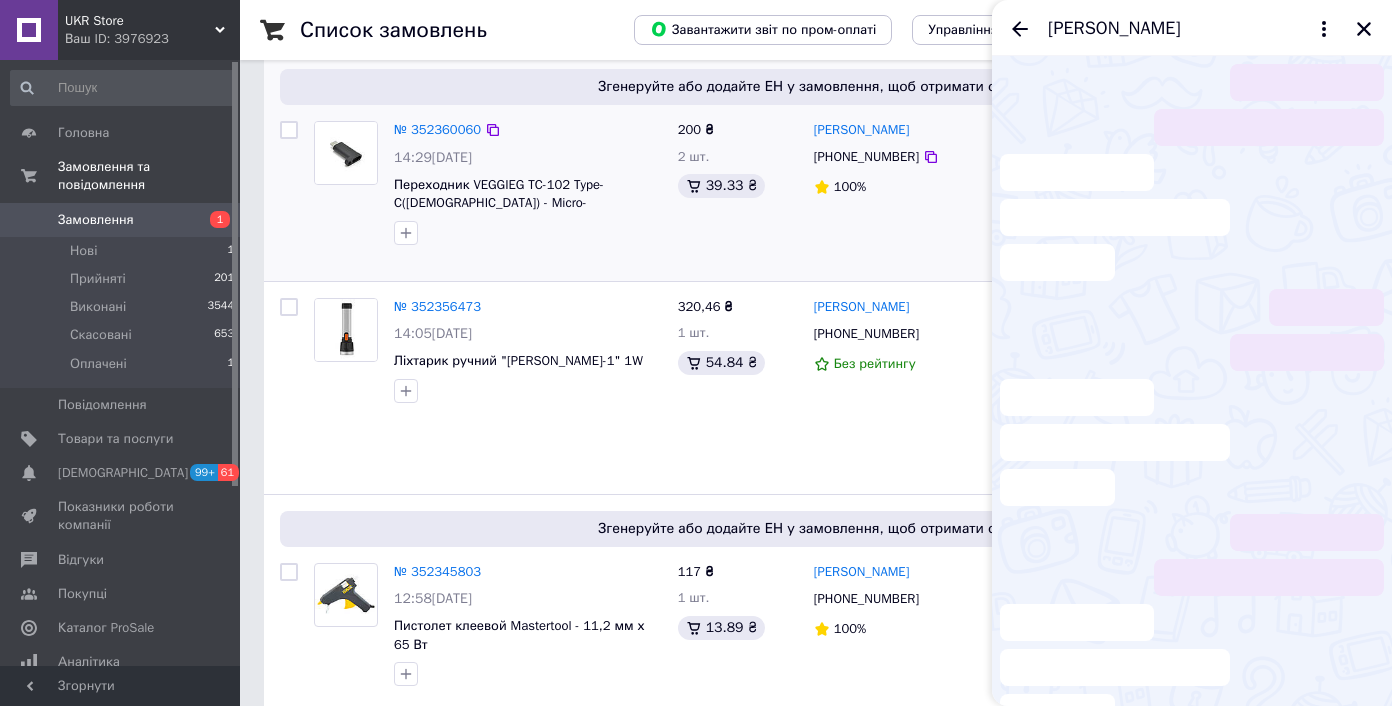 scroll, scrollTop: 17, scrollLeft: 0, axis: vertical 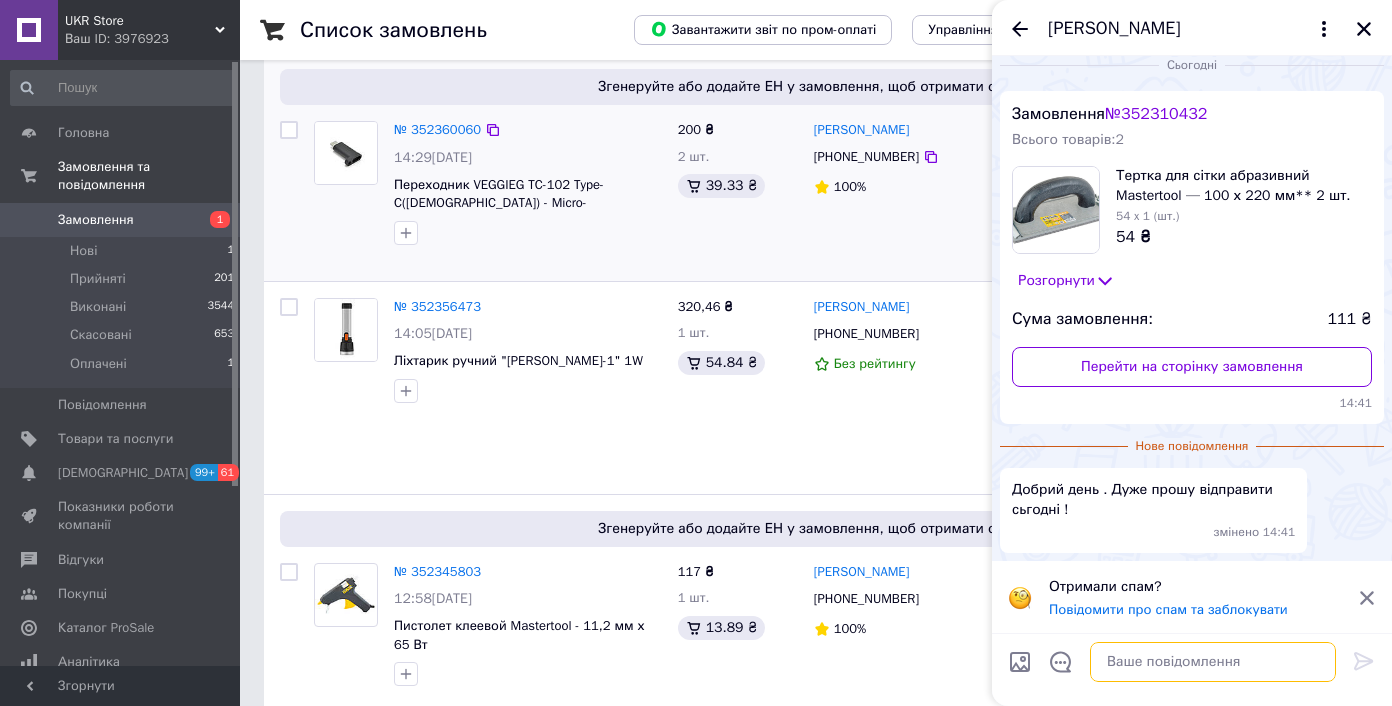 click at bounding box center (1213, 662) 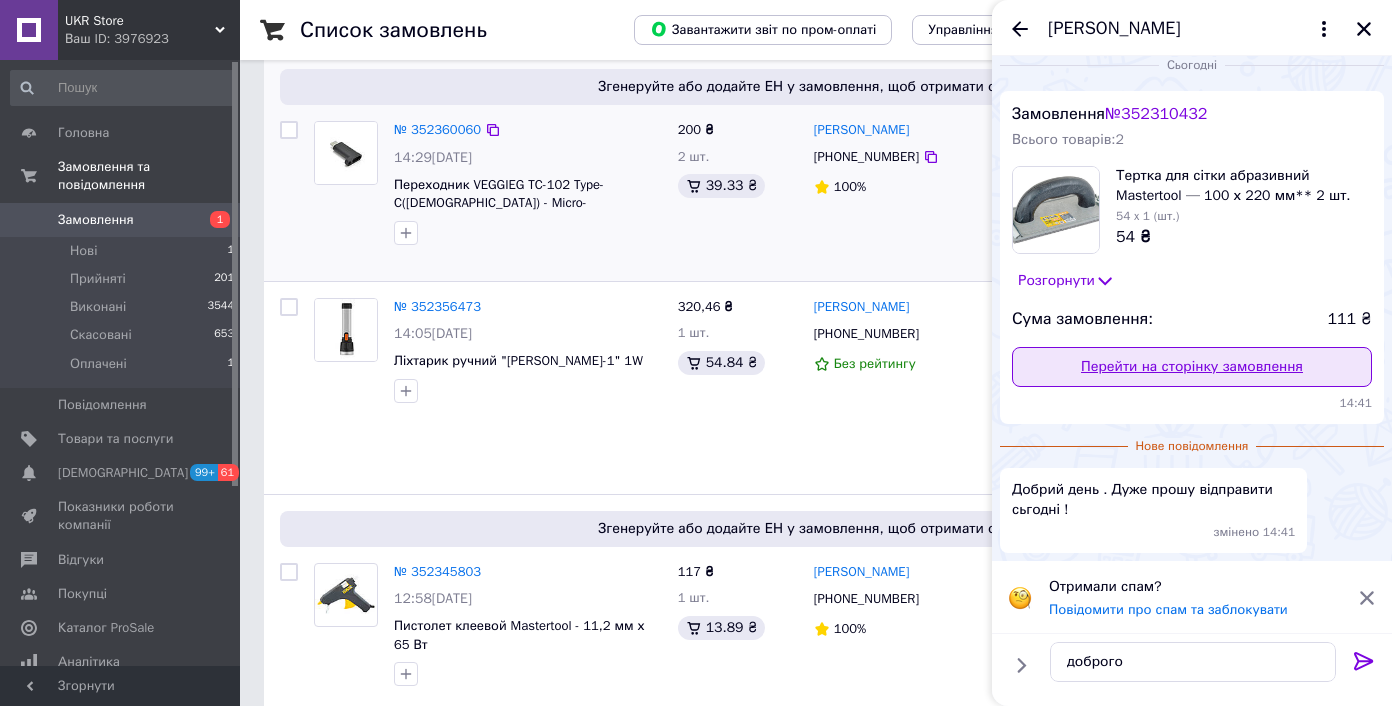click on "Перейти на сторінку замовлення" at bounding box center [1192, 367] 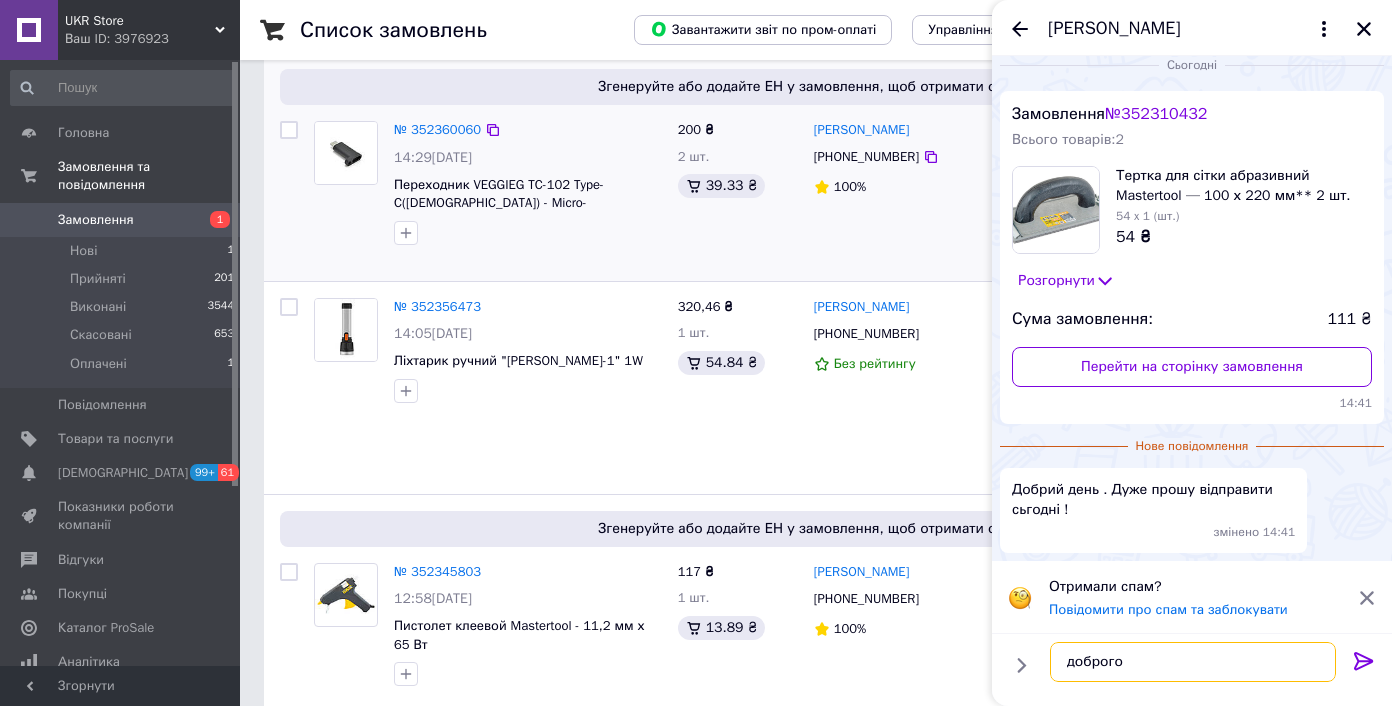 click on "доброго" at bounding box center [1193, 662] 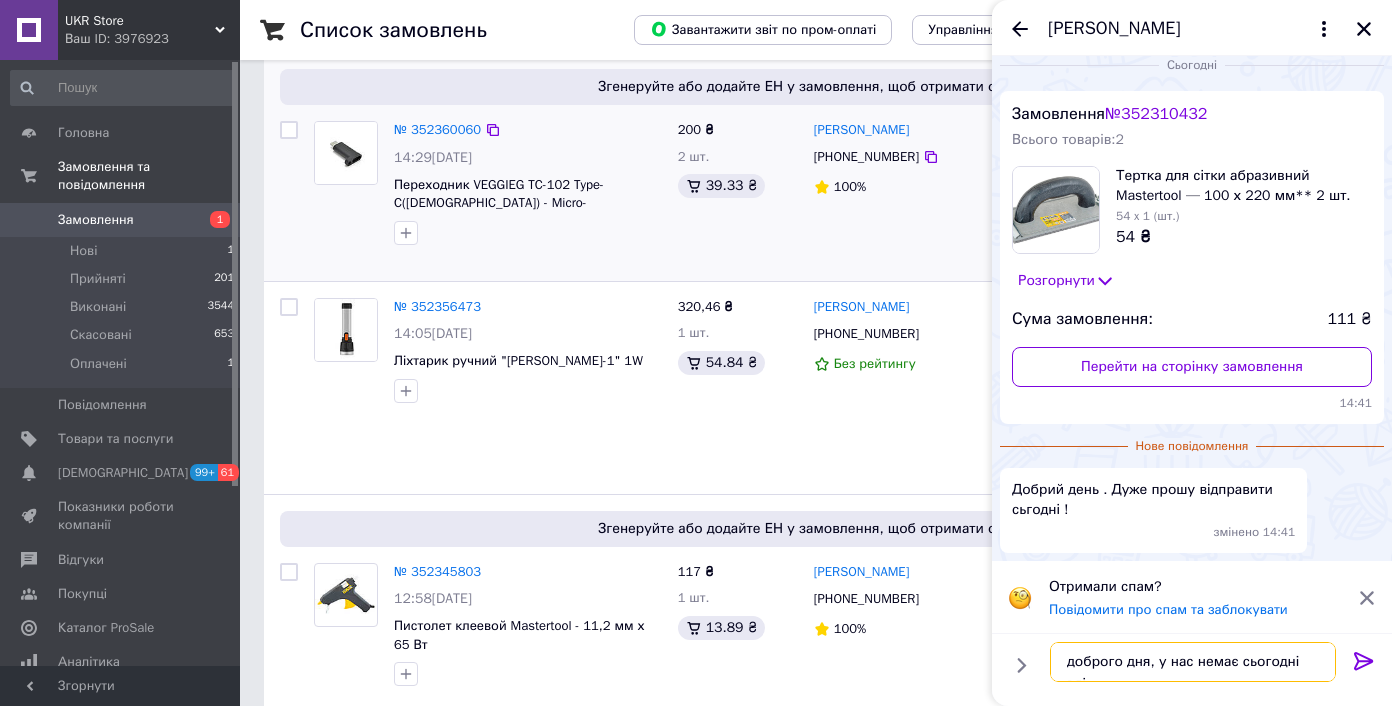 scroll, scrollTop: 2, scrollLeft: 0, axis: vertical 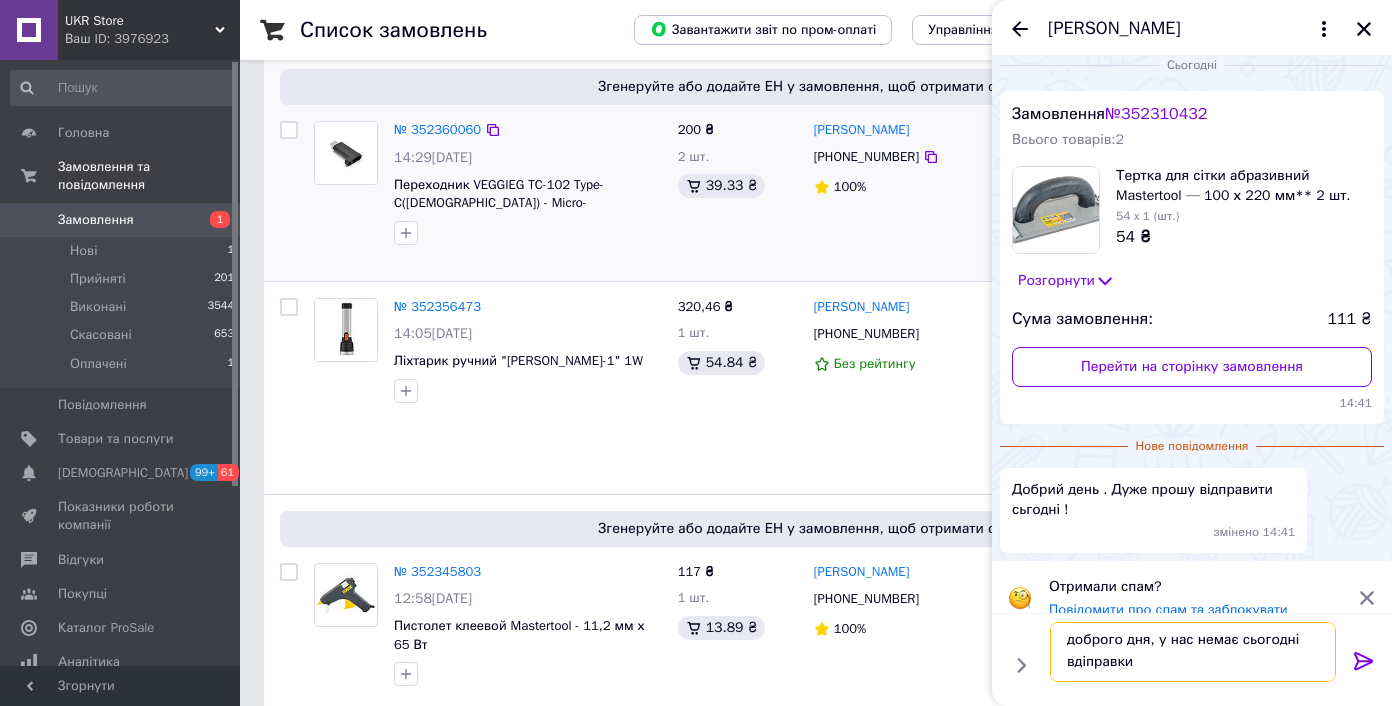type on "доброго дня, у нас немає сьогодні вдіправки)" 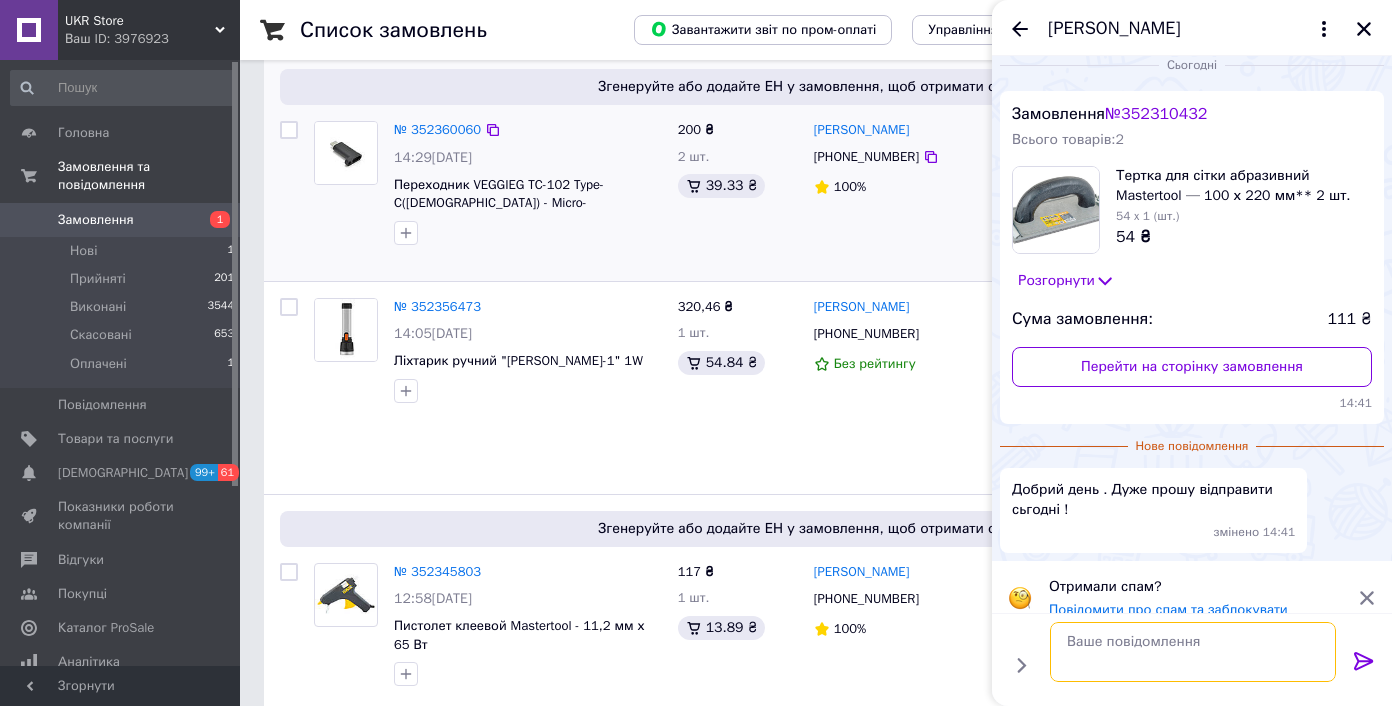 scroll, scrollTop: 0, scrollLeft: 0, axis: both 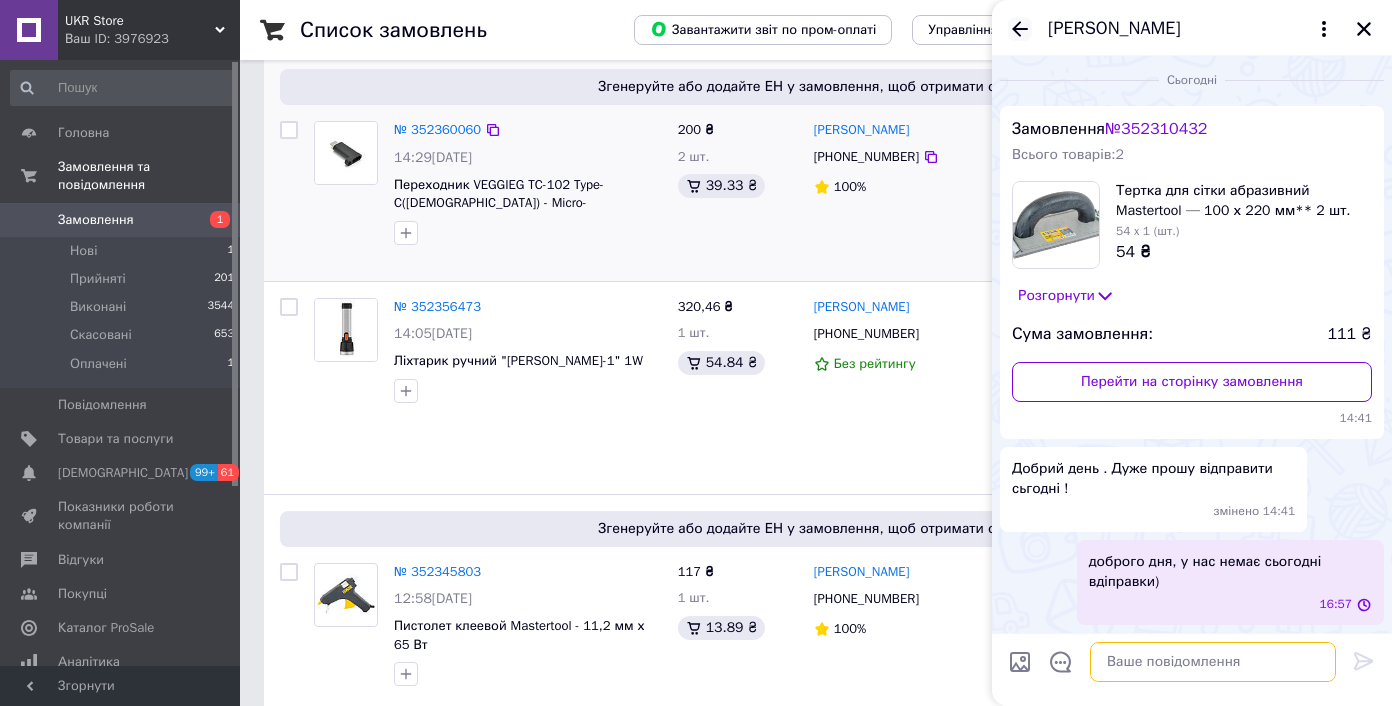 type 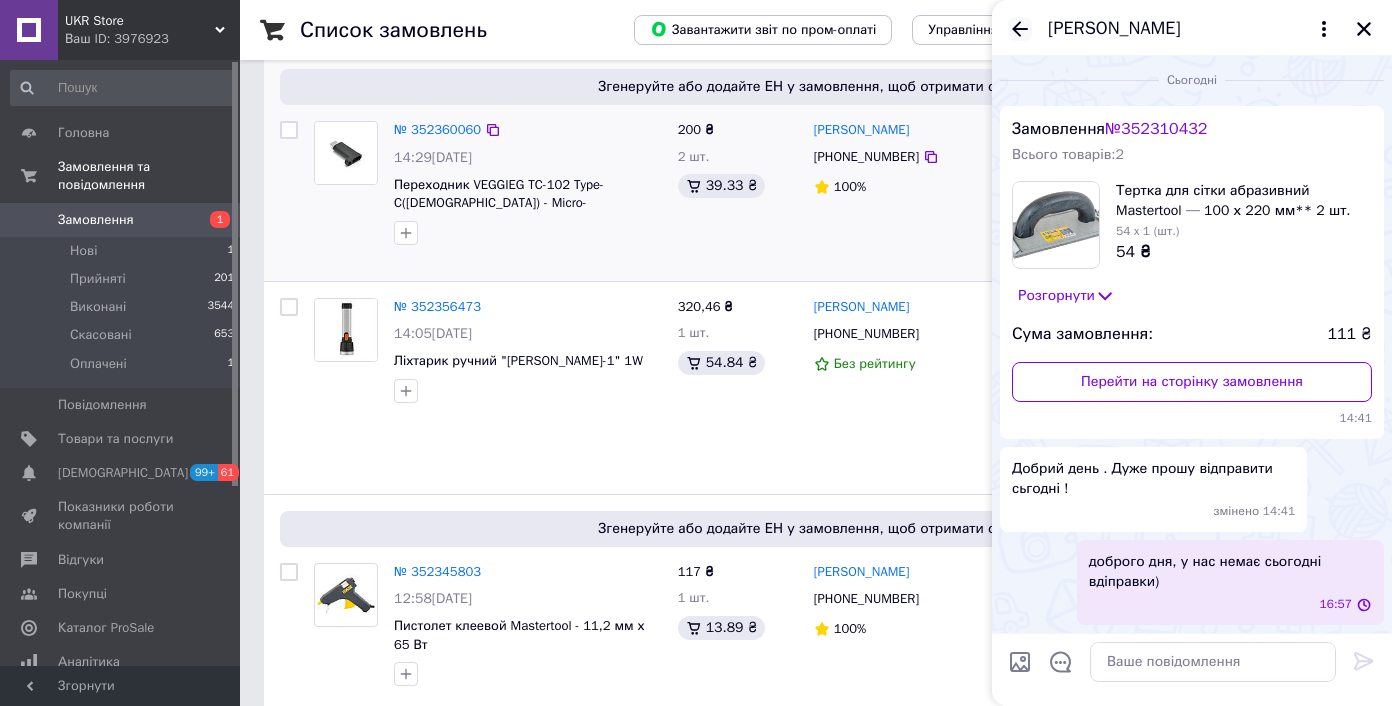 click 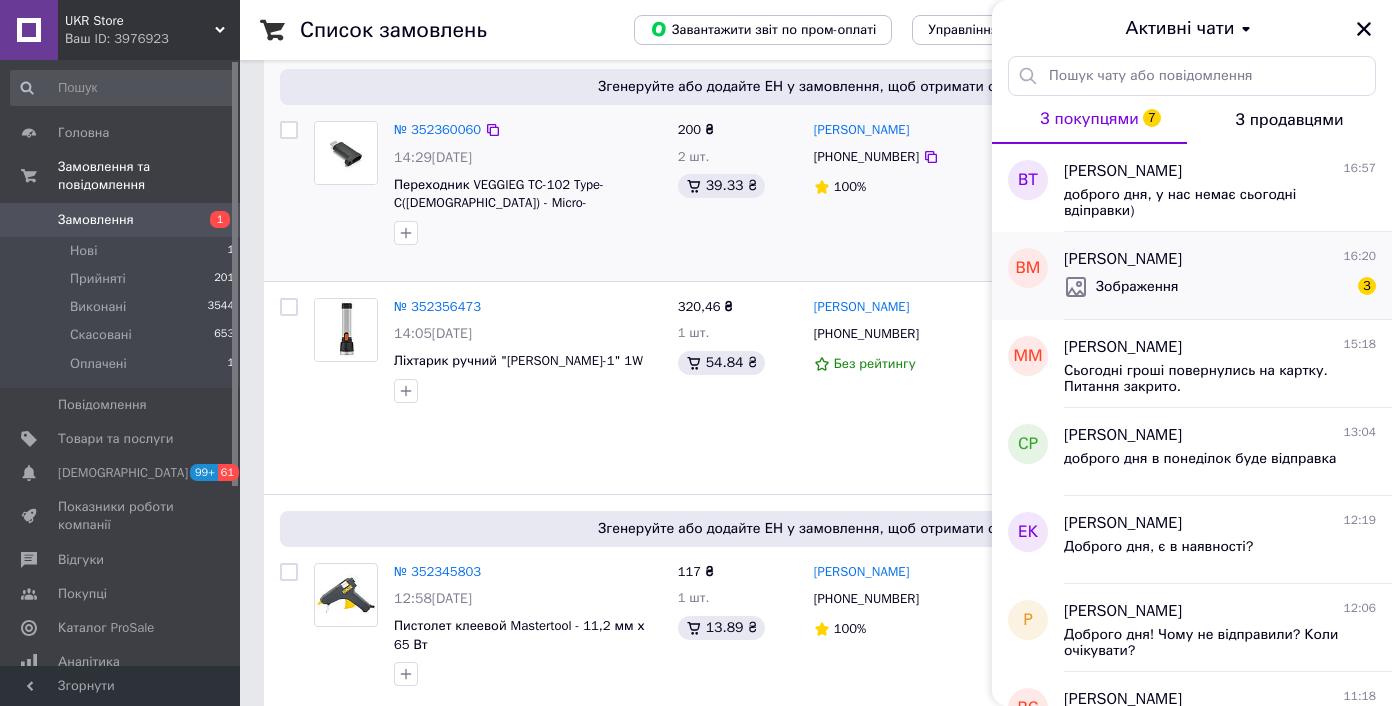click on "Зображення 3" at bounding box center [1220, 287] 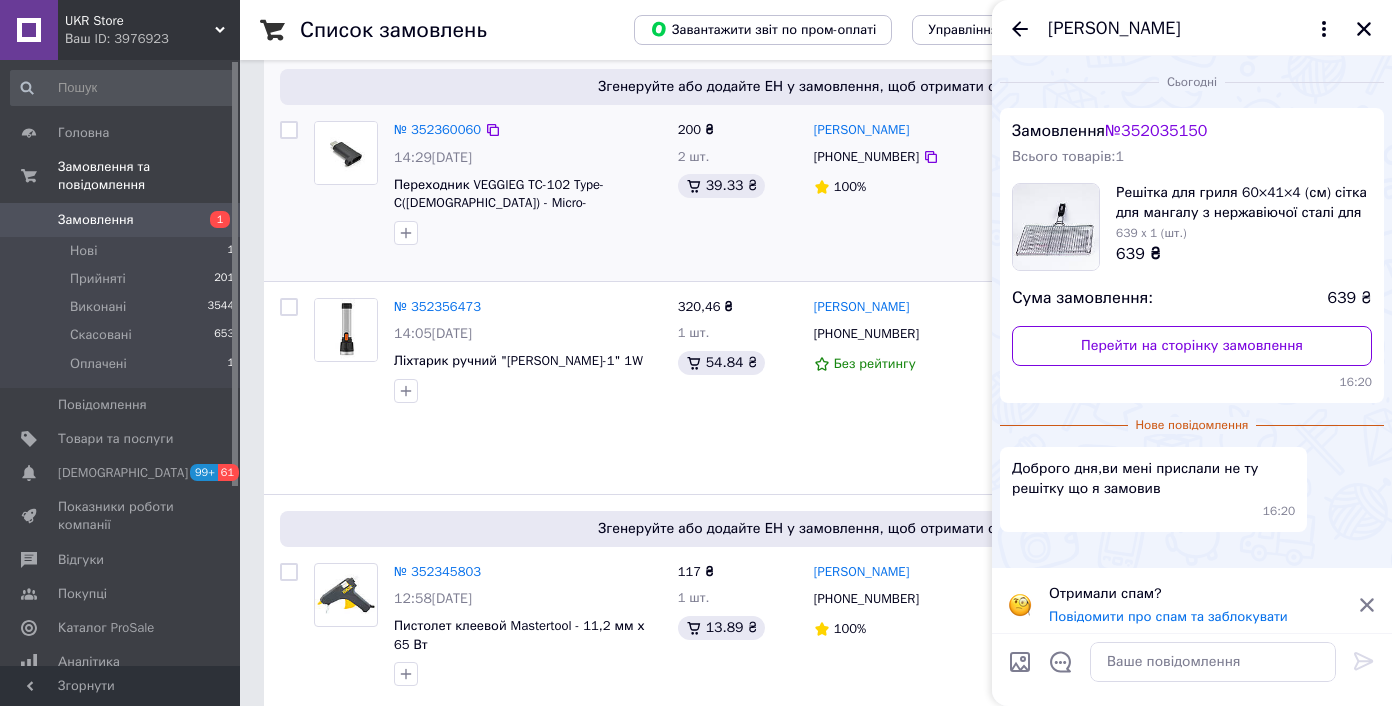 scroll, scrollTop: 287, scrollLeft: 0, axis: vertical 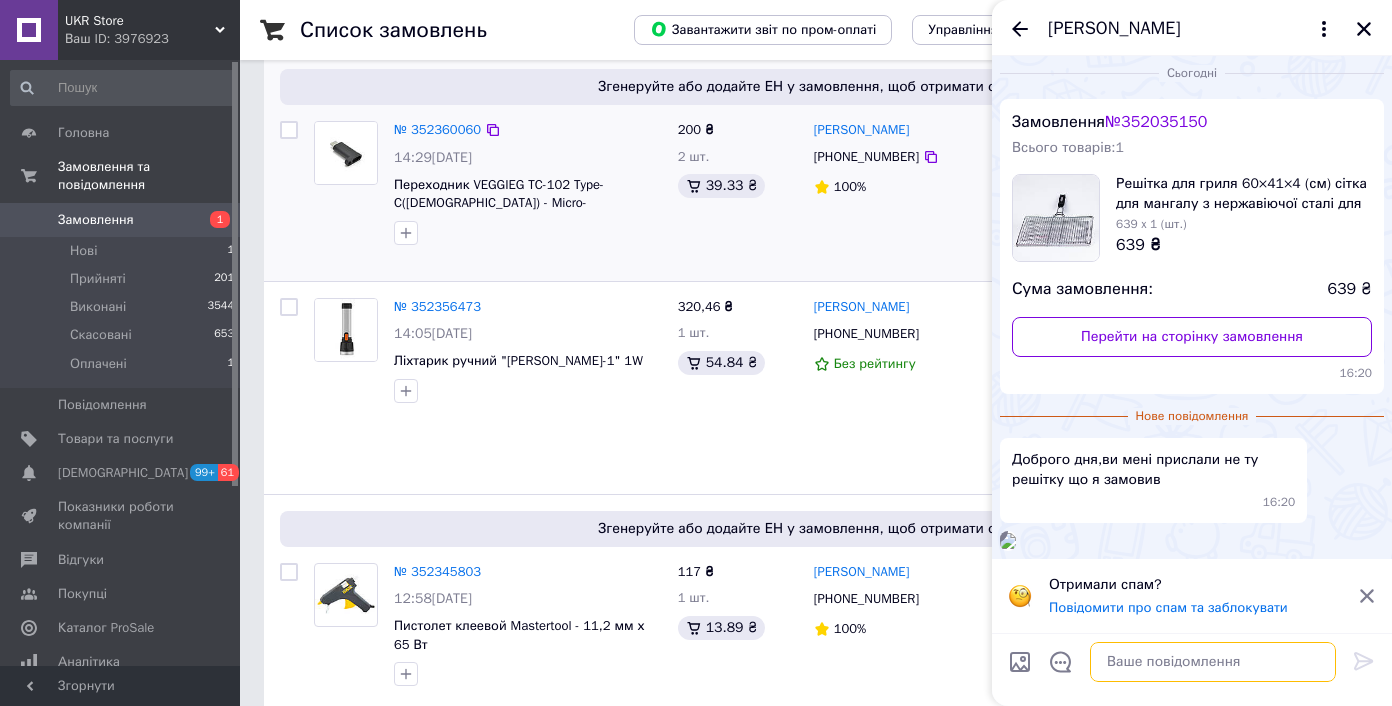 click at bounding box center [1213, 662] 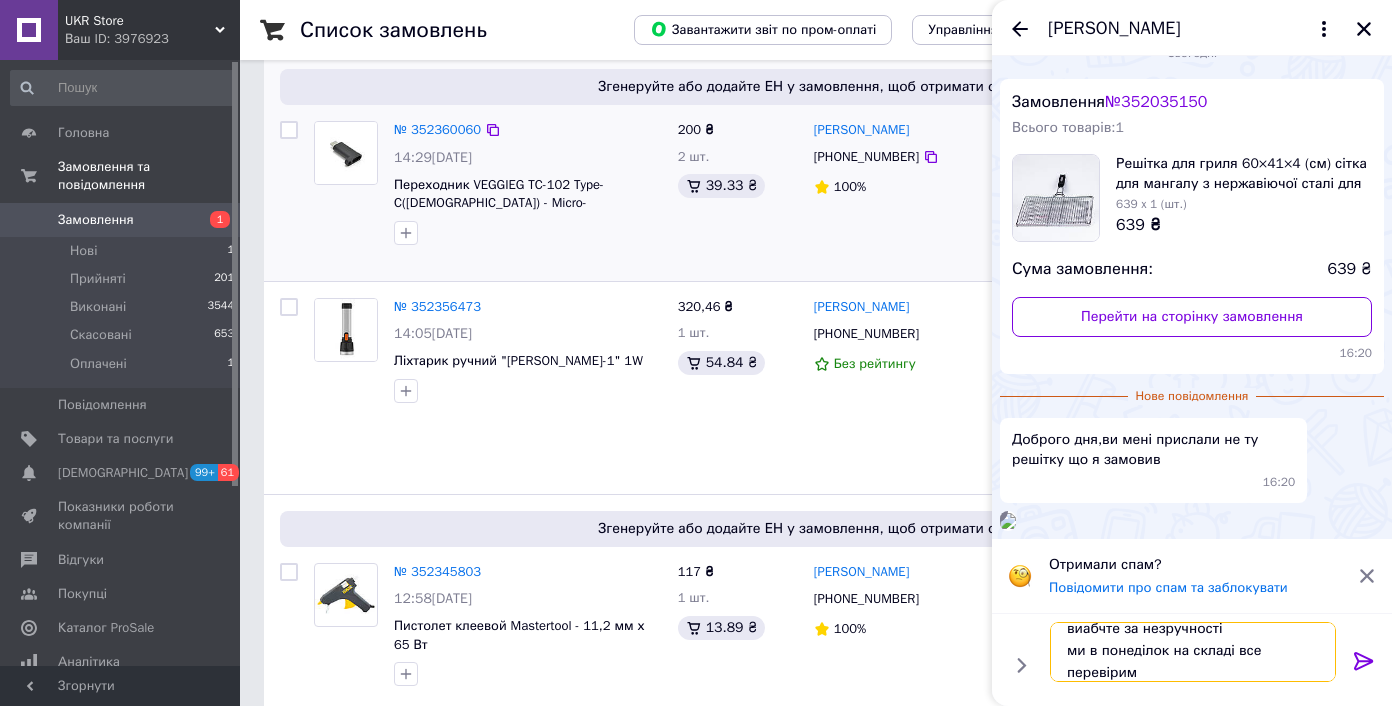 scroll, scrollTop: 24, scrollLeft: 0, axis: vertical 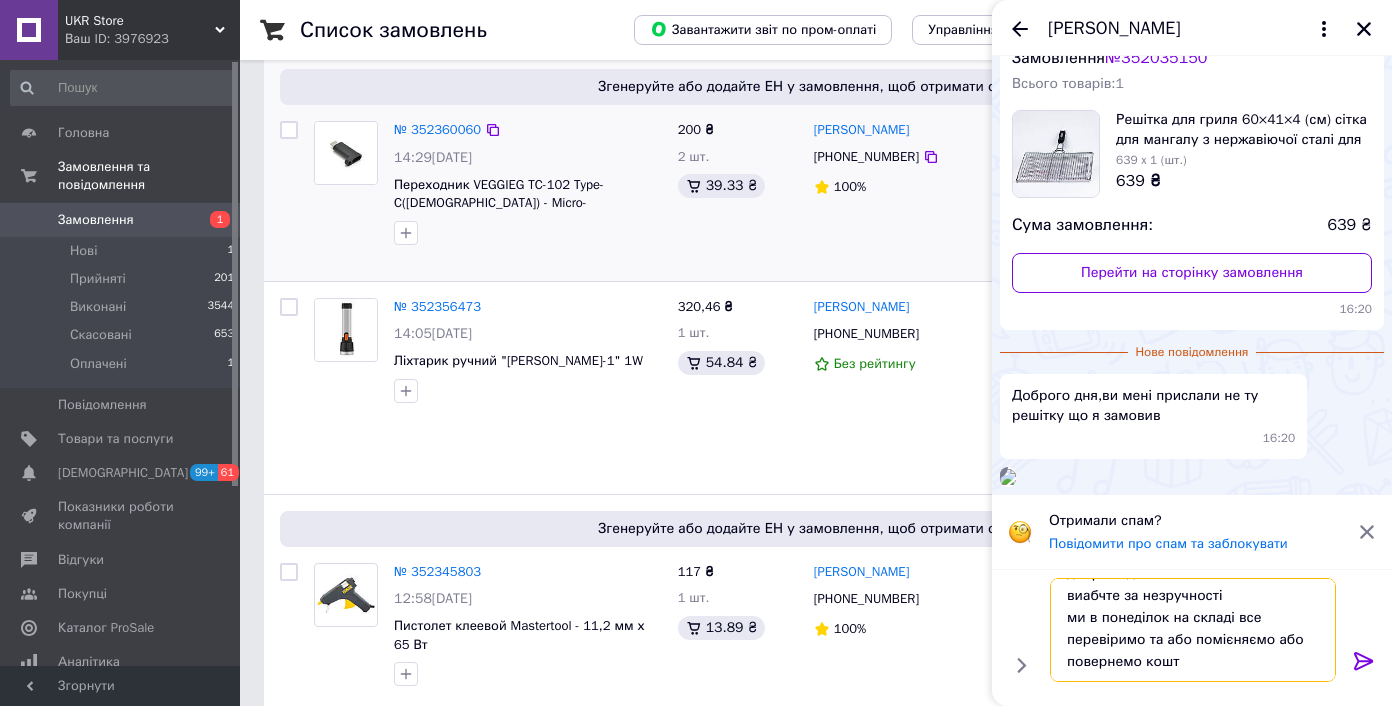 type on "доброго дня
виабчте за незручності
ми в понеділок на складі все перевіримо та або помієняємо або повернемо кошти" 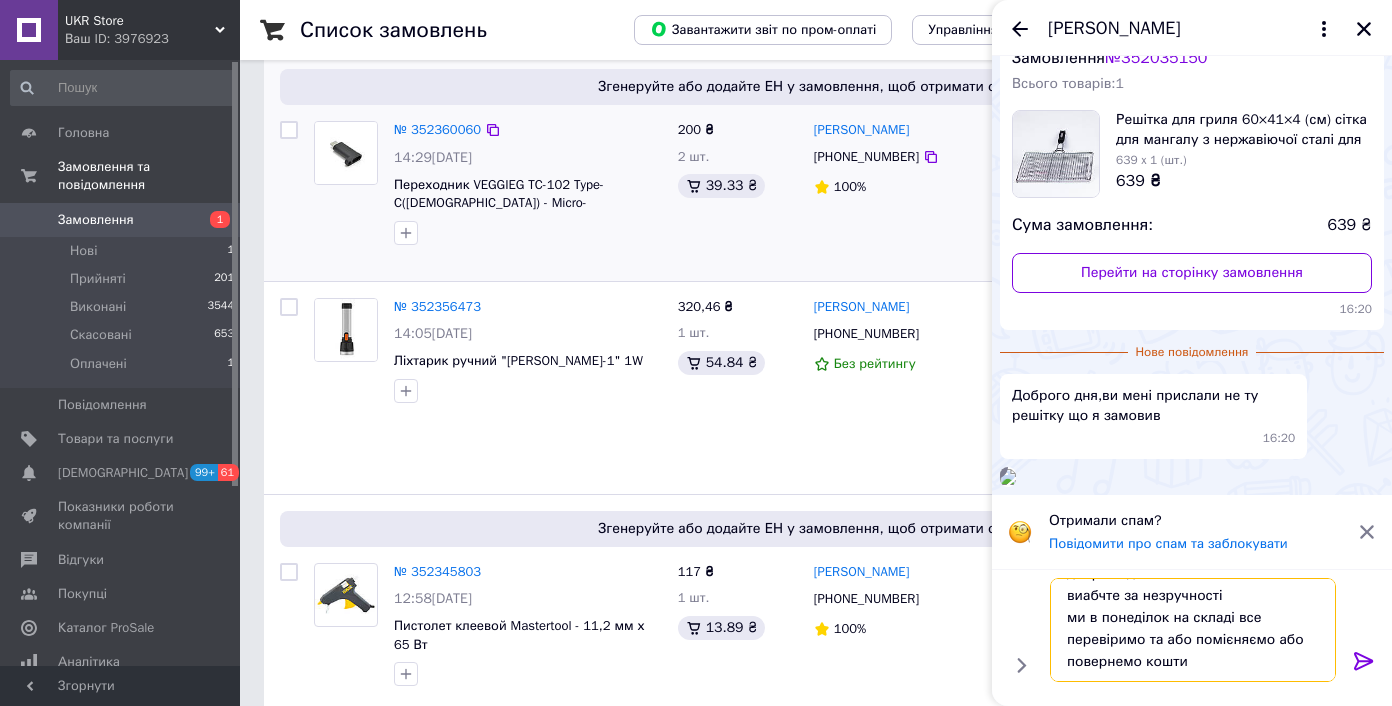 type 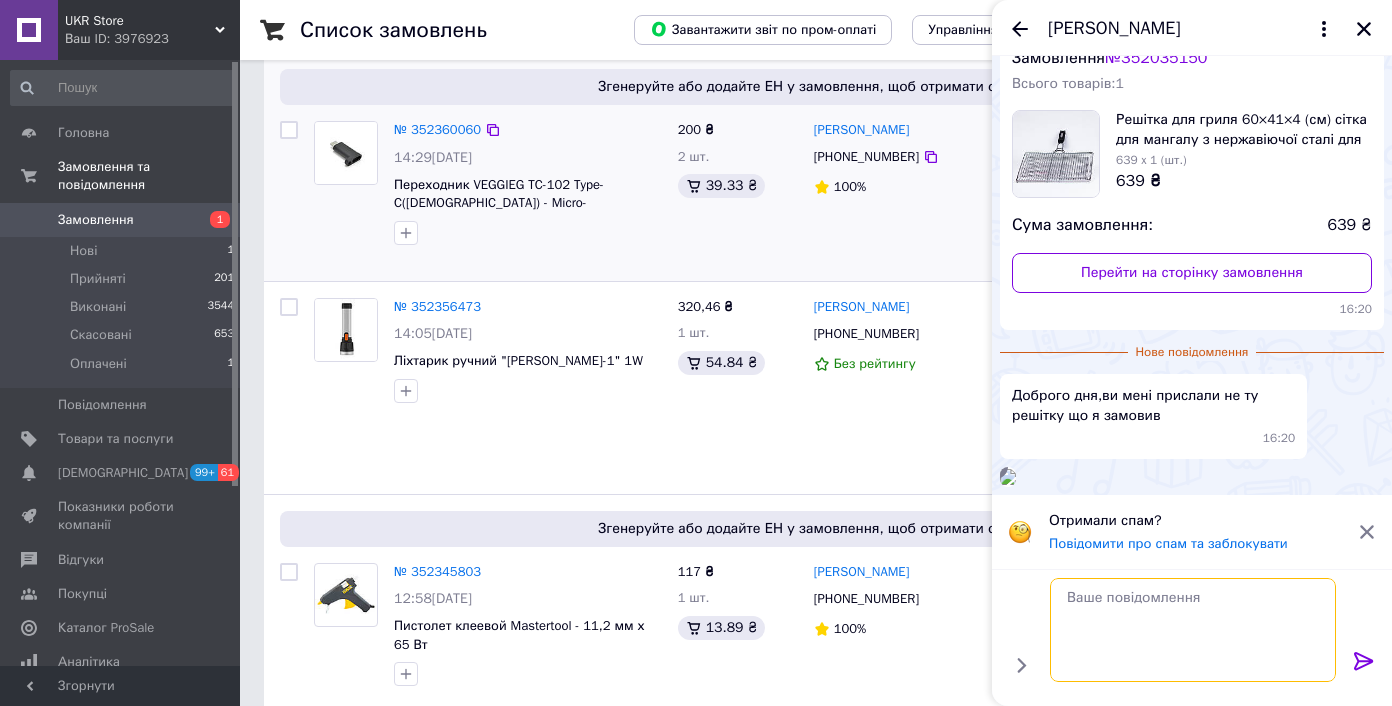scroll, scrollTop: 0, scrollLeft: 0, axis: both 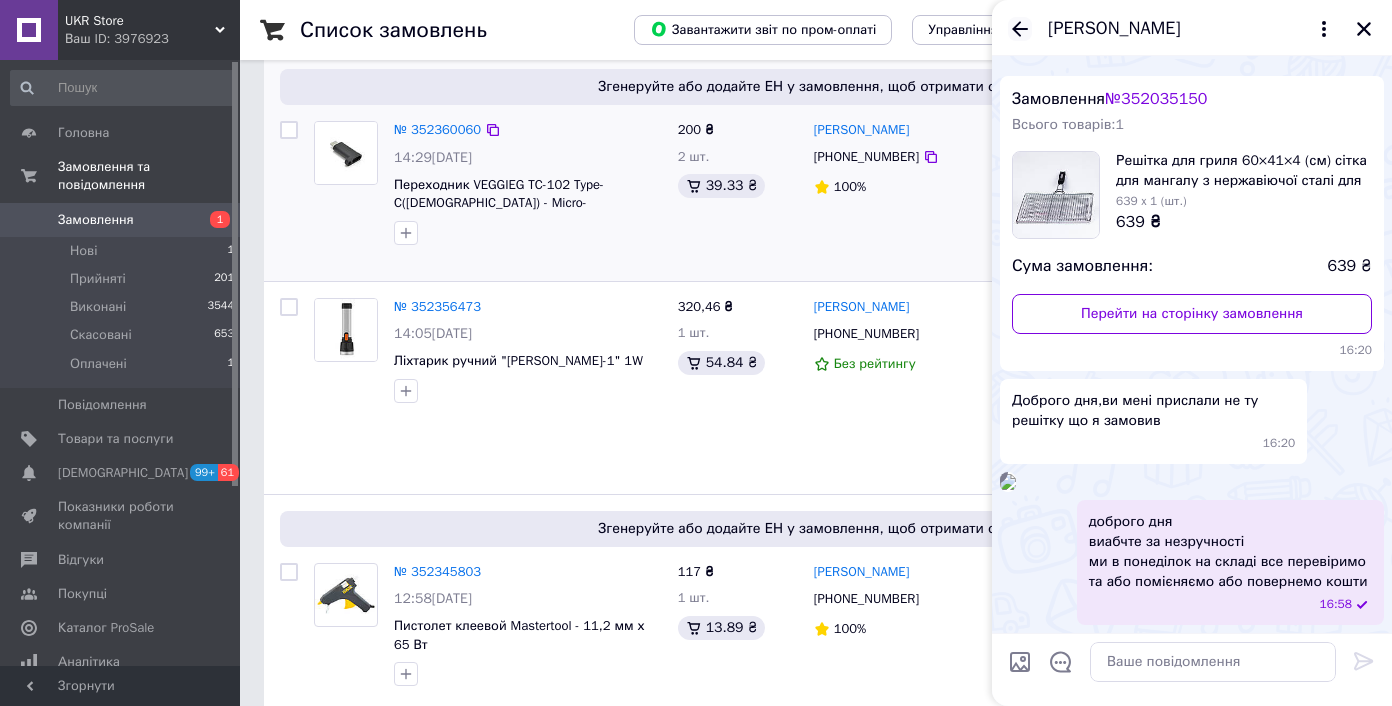 click 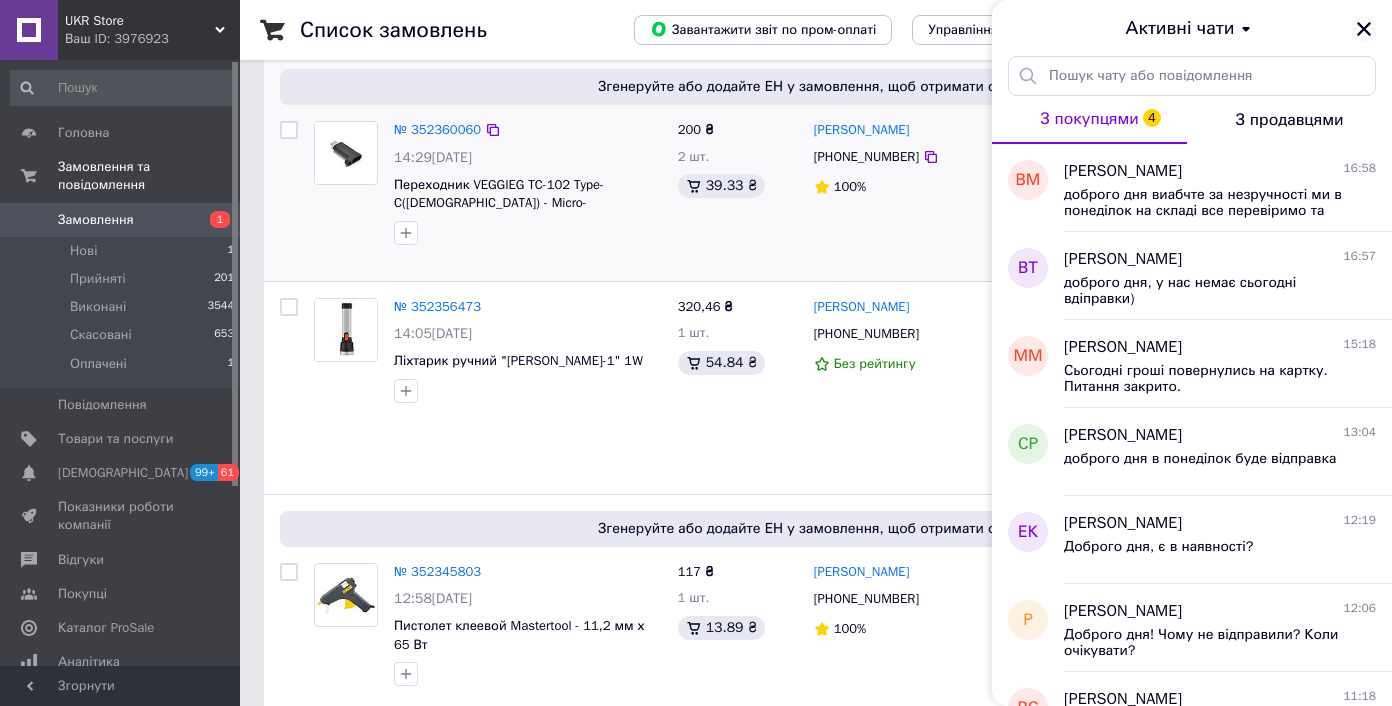 click at bounding box center [1364, 29] 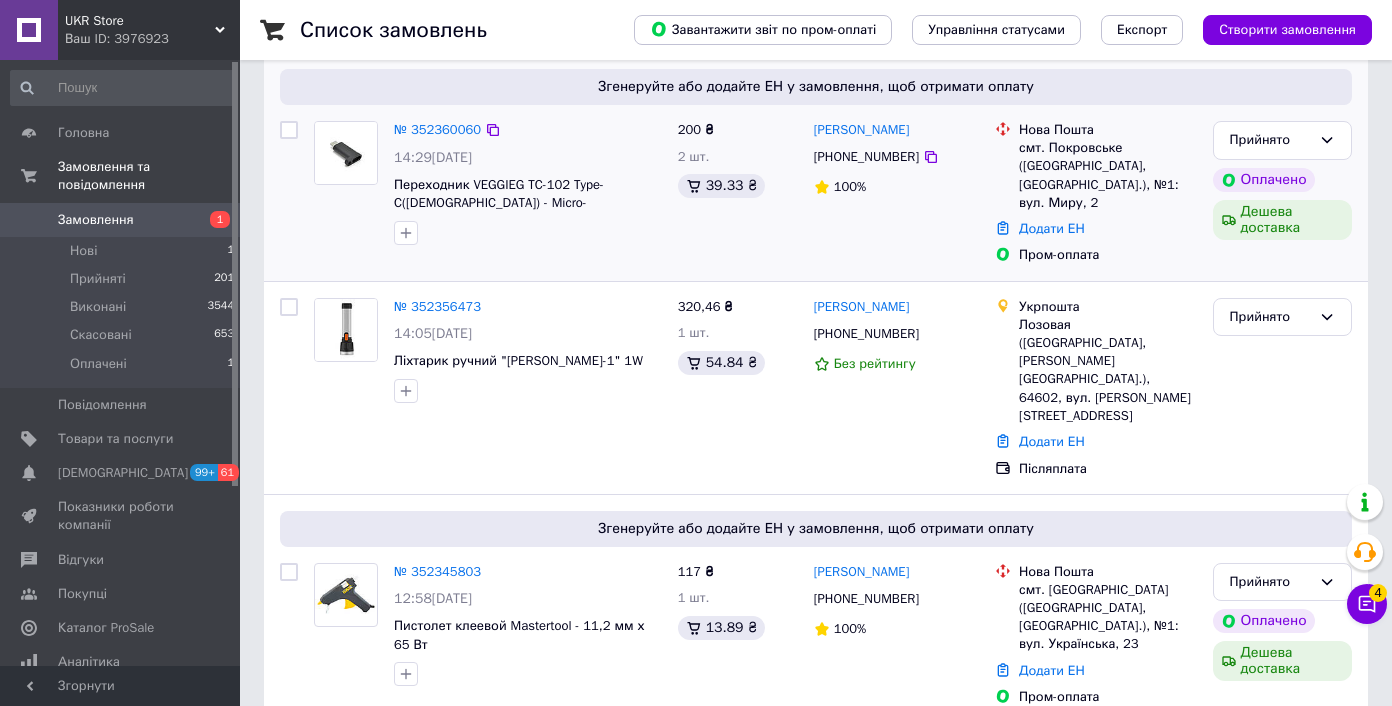 click on "[DEMOGRAPHIC_DATA]" at bounding box center [123, 473] 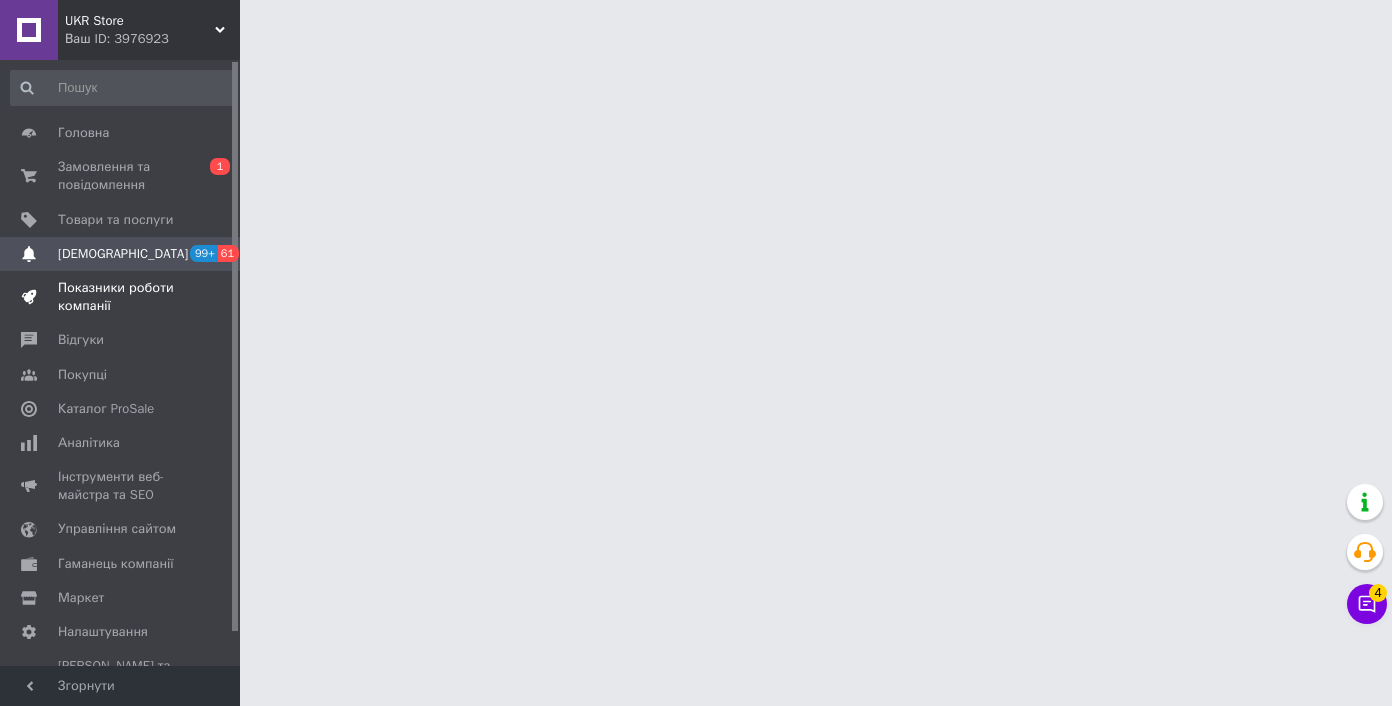 scroll, scrollTop: 0, scrollLeft: 0, axis: both 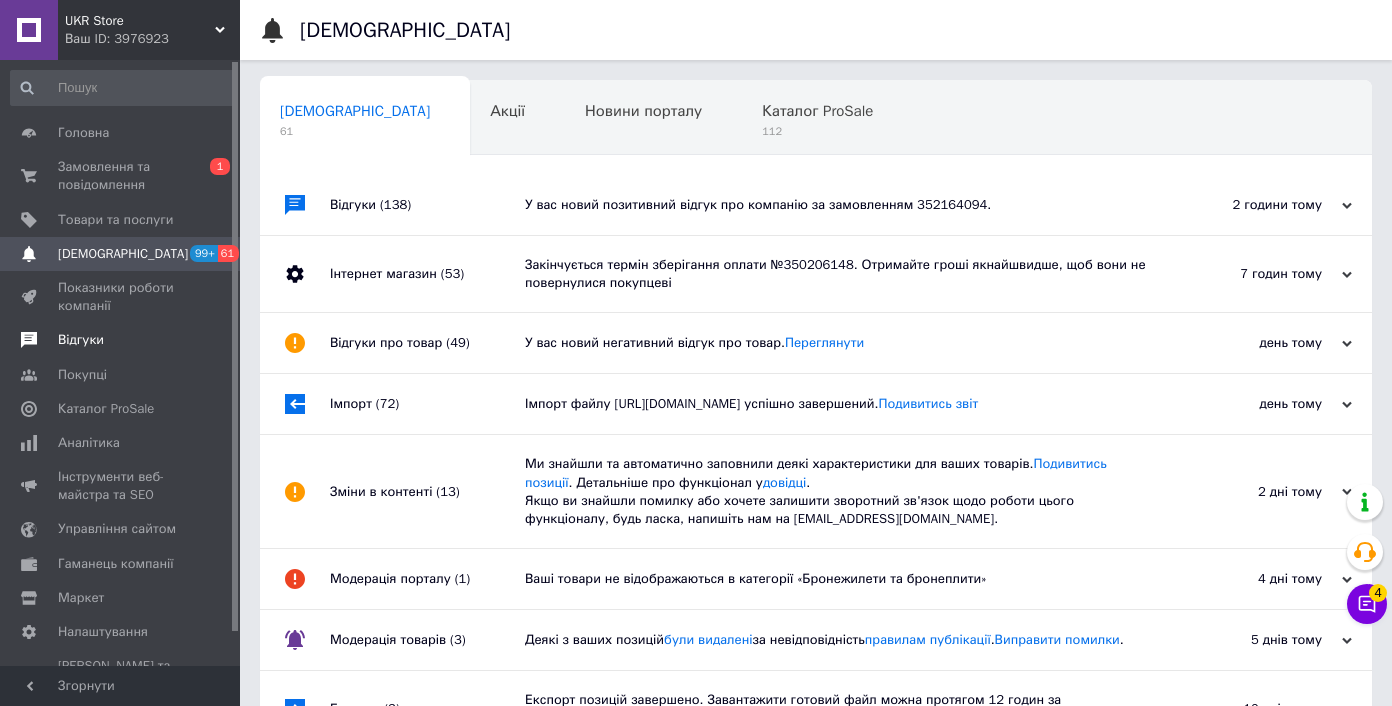 click on "Відгуки" at bounding box center [123, 340] 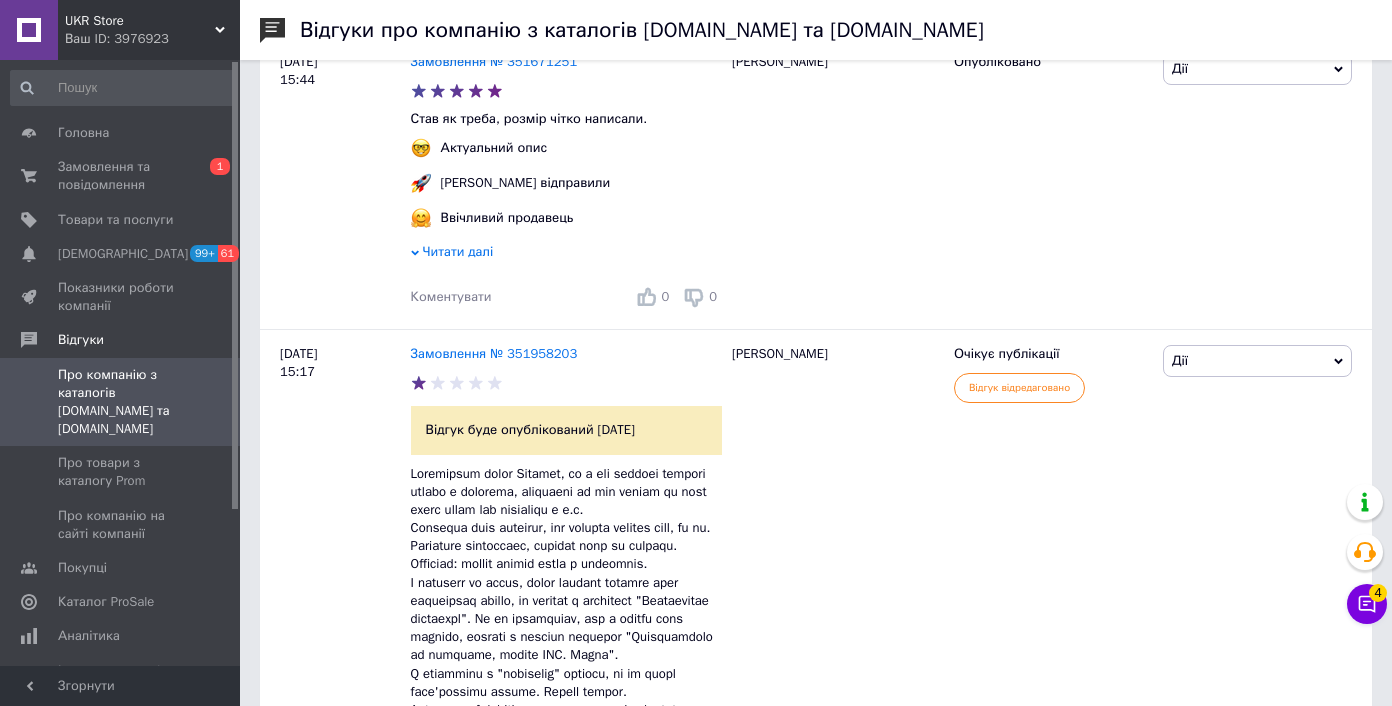 scroll, scrollTop: 2881, scrollLeft: 0, axis: vertical 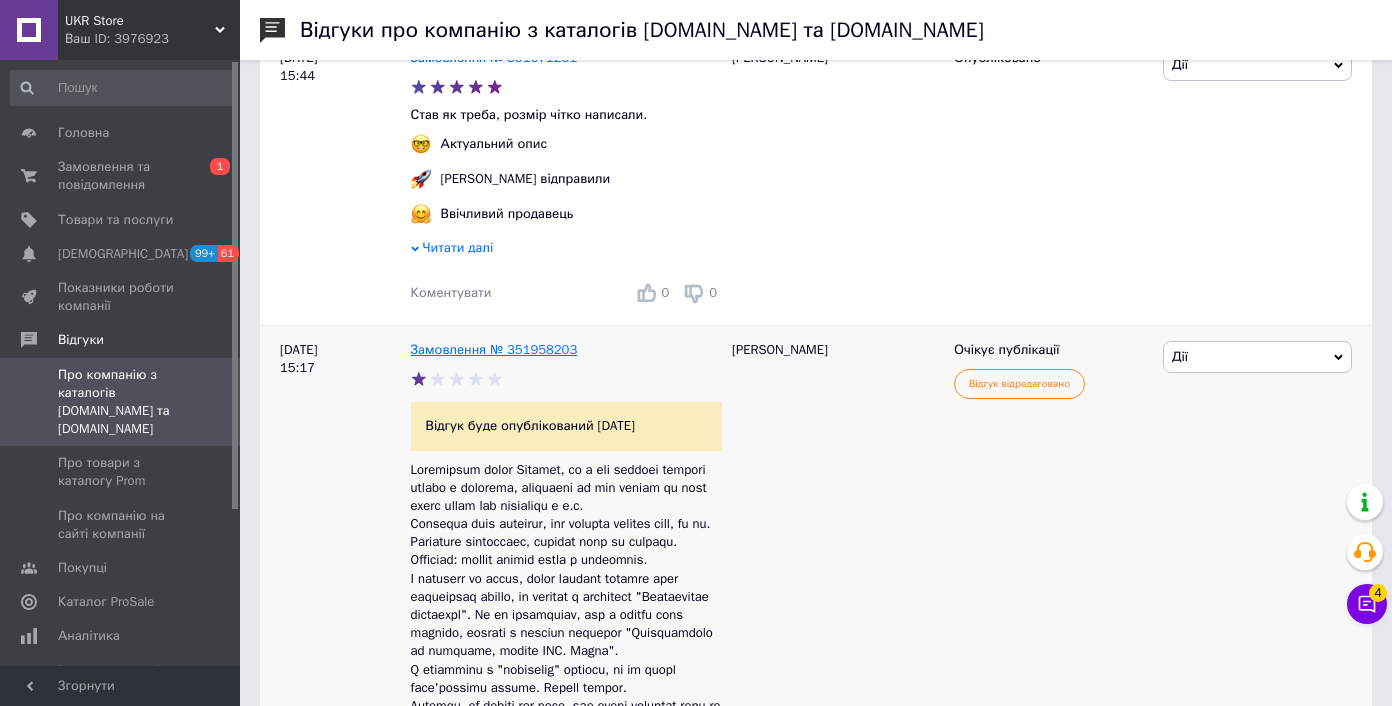 click on "Замовлення № 351958203" at bounding box center [494, 349] 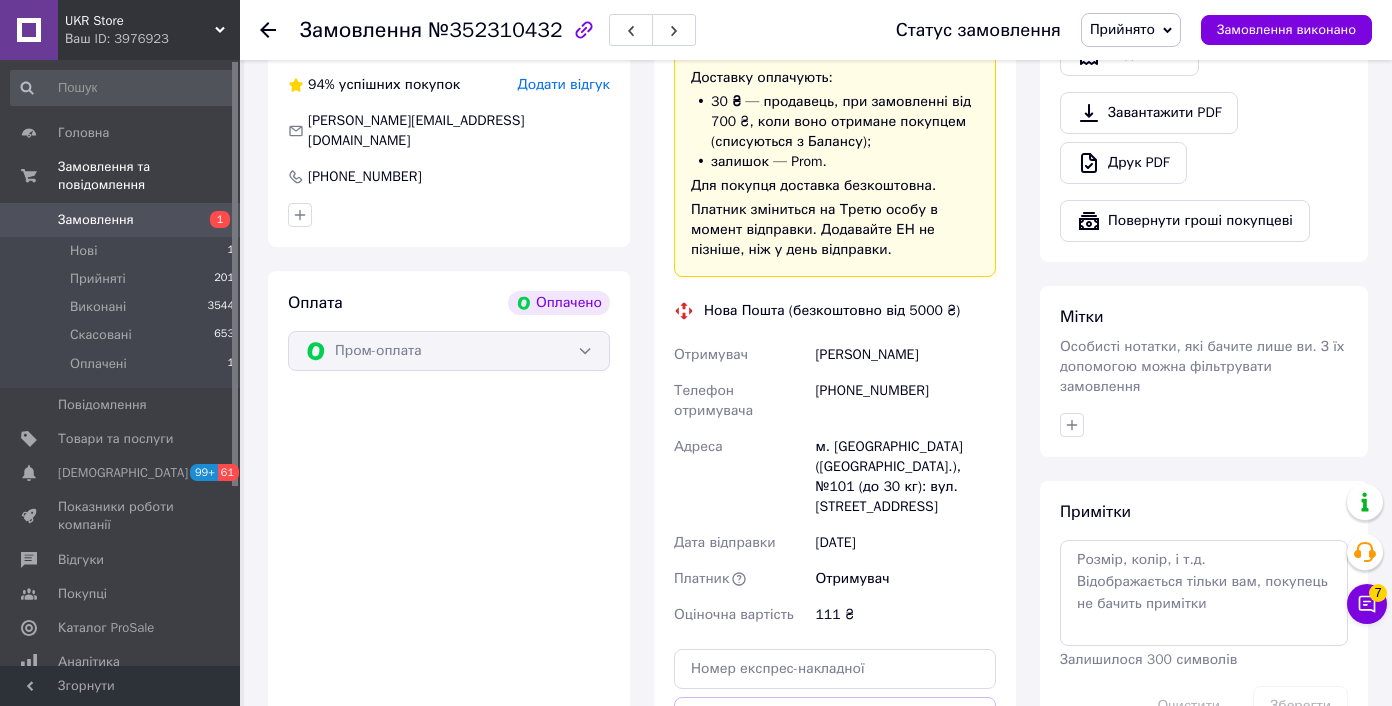 scroll, scrollTop: 586, scrollLeft: 0, axis: vertical 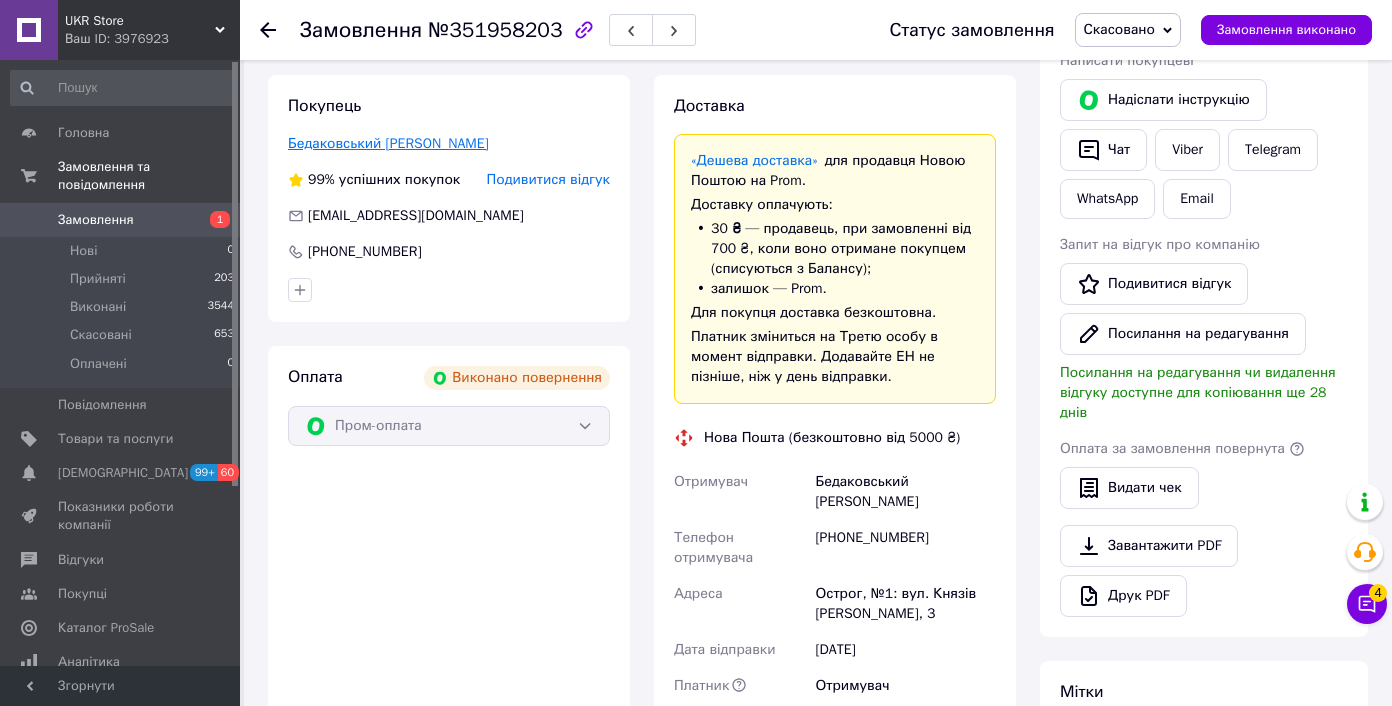 click on "Бедаковський Павло" at bounding box center [388, 143] 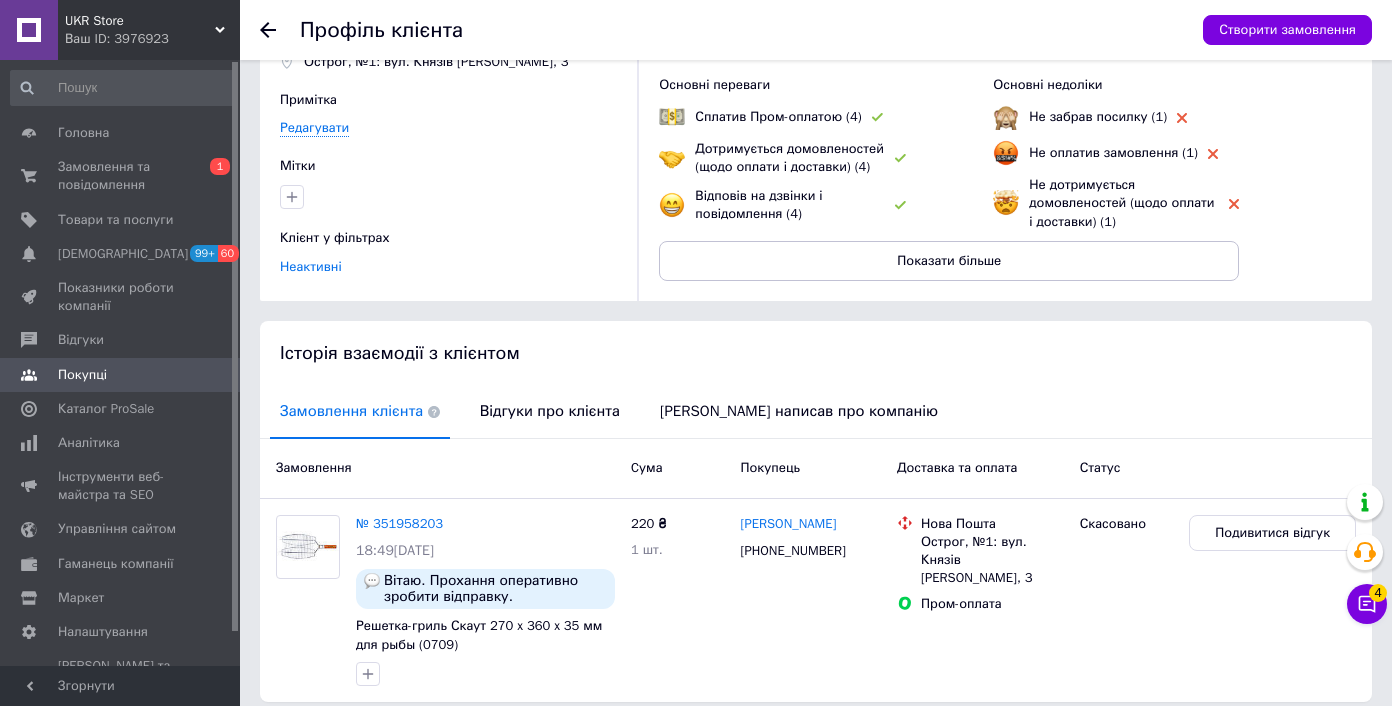 scroll, scrollTop: 220, scrollLeft: 0, axis: vertical 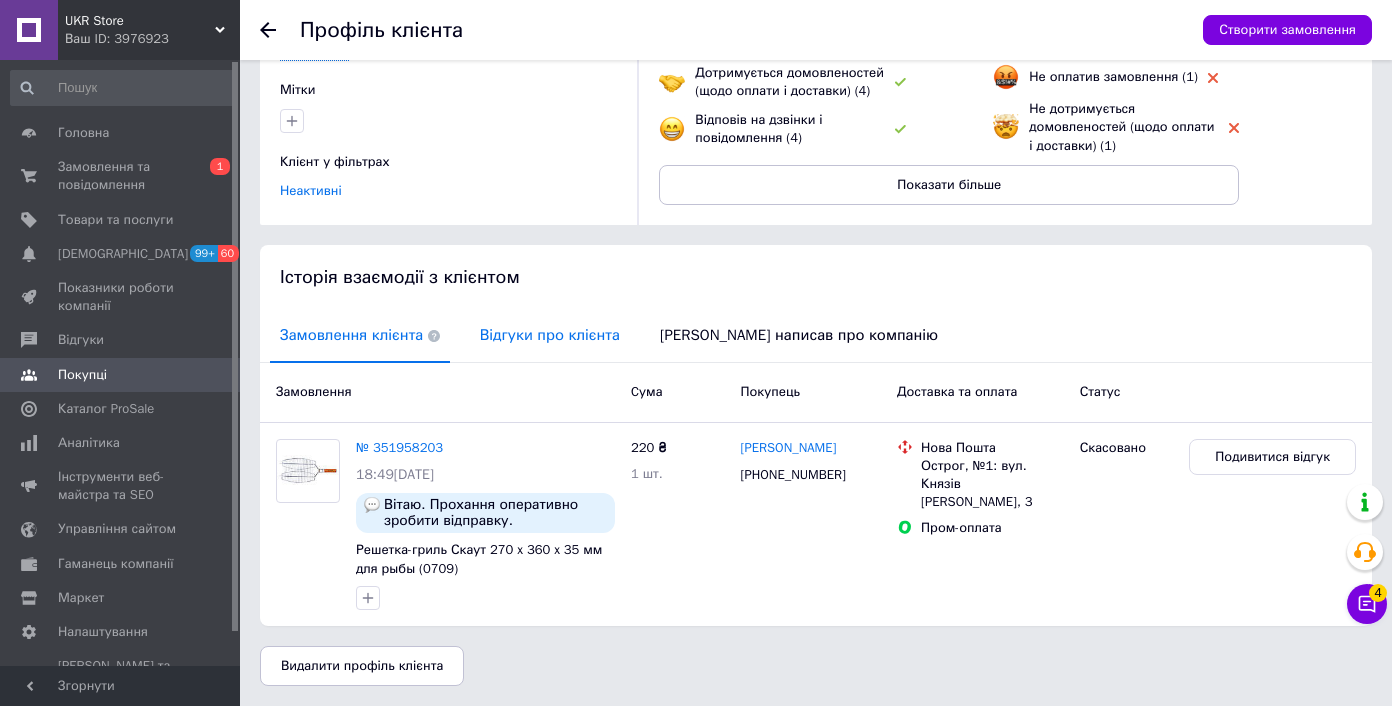 click on "Відгуки про клієнта" at bounding box center [550, 335] 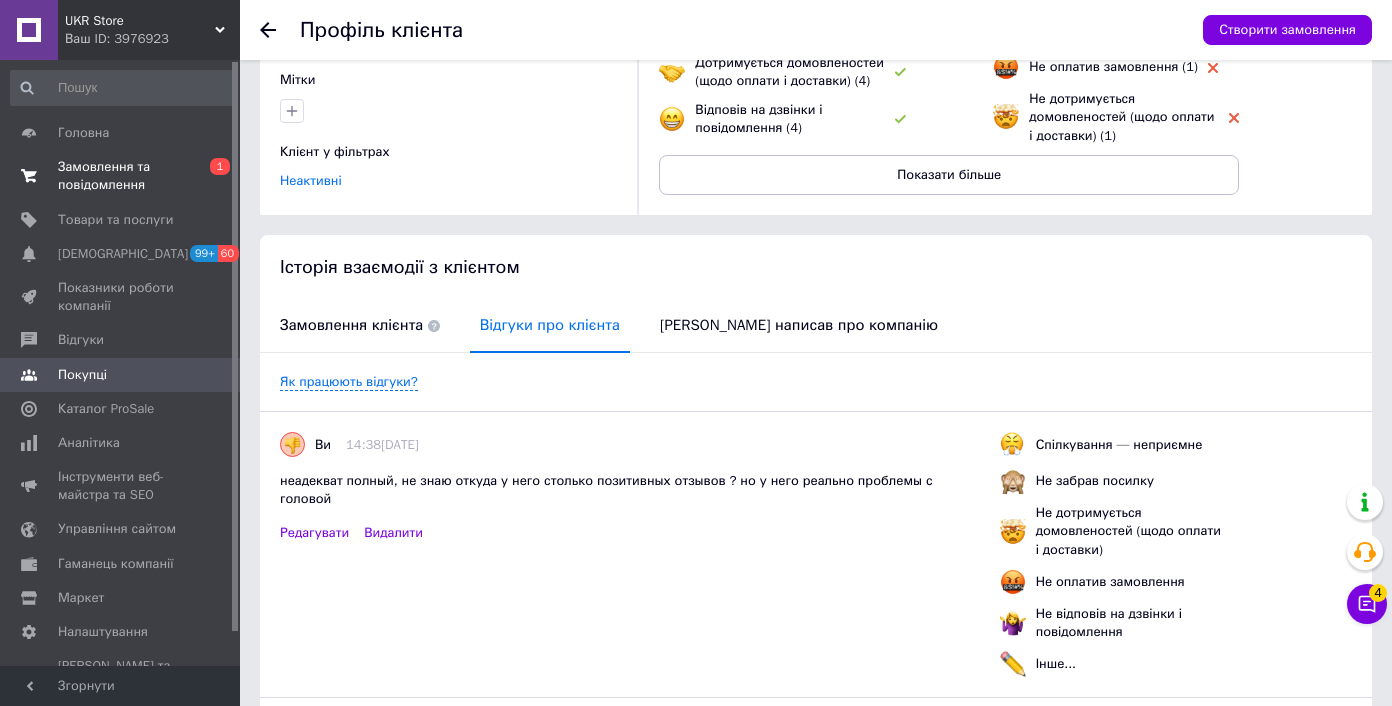 click on "Замовлення та повідомлення" at bounding box center (121, 176) 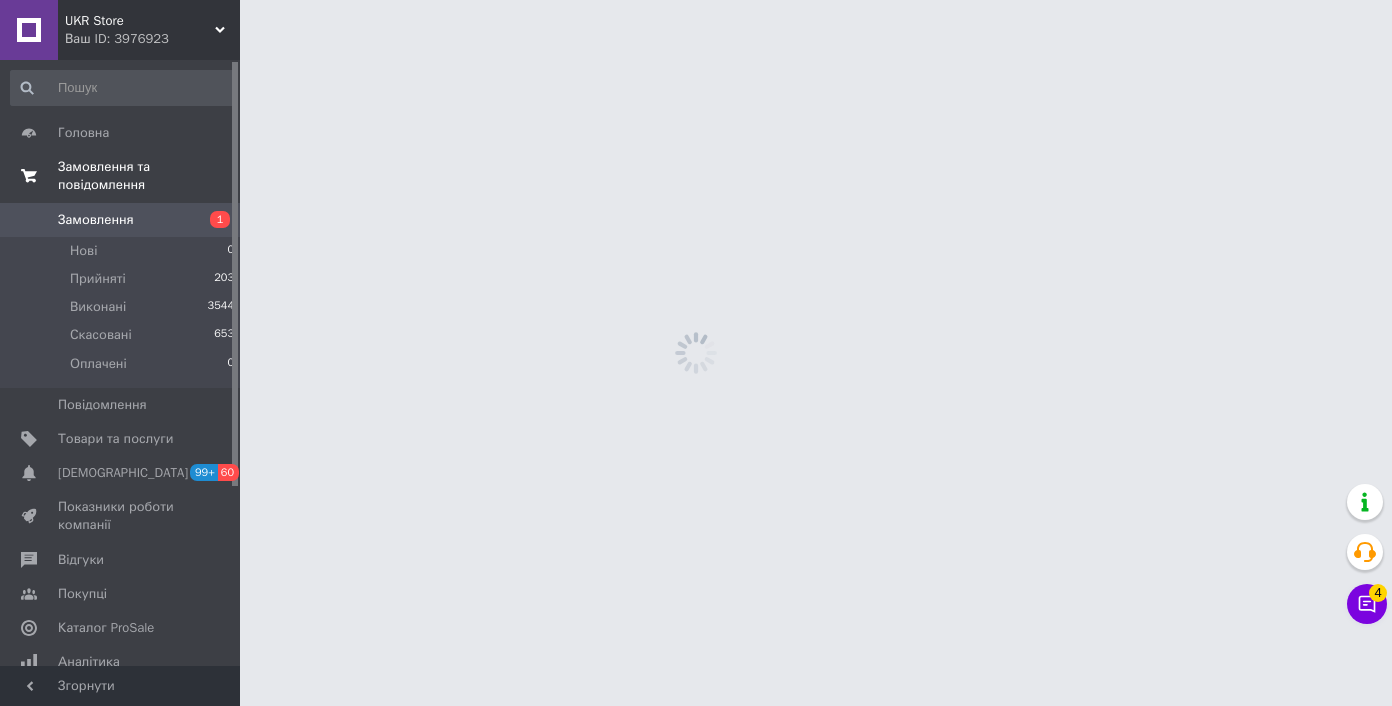 scroll, scrollTop: 0, scrollLeft: 0, axis: both 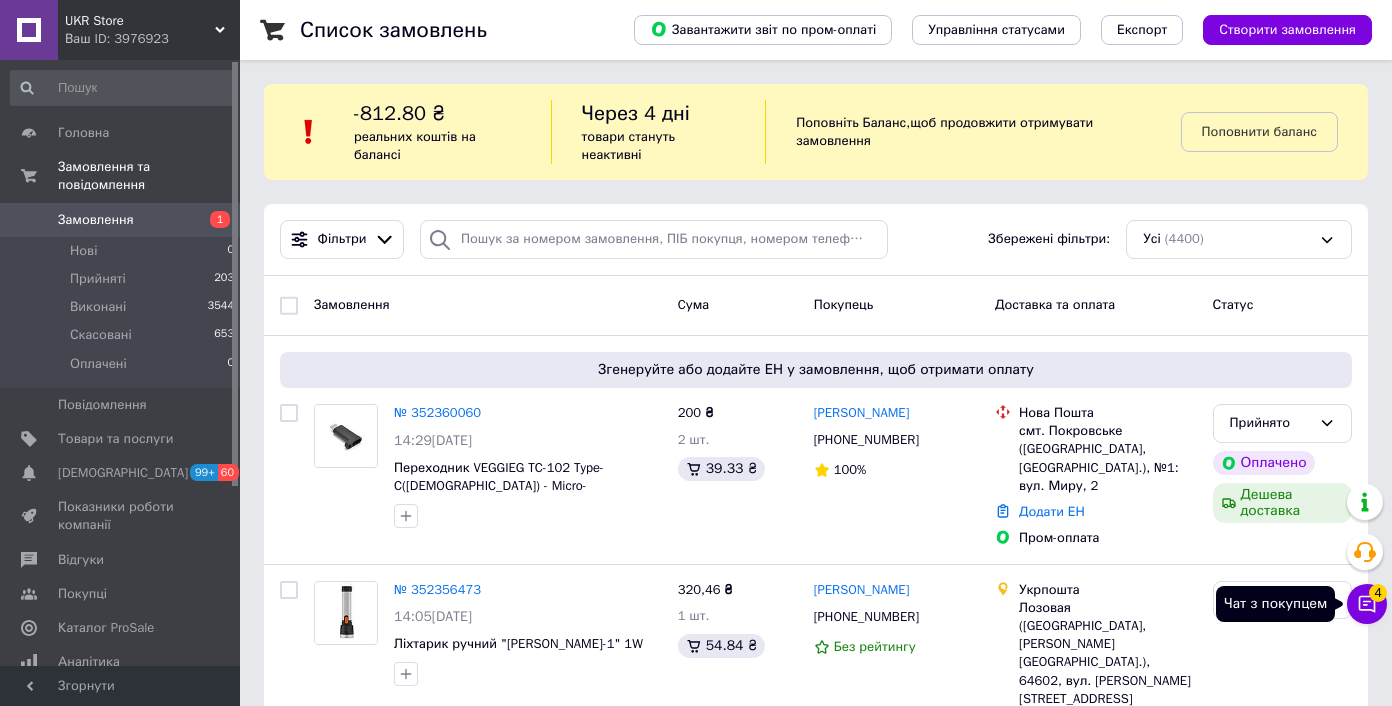 click 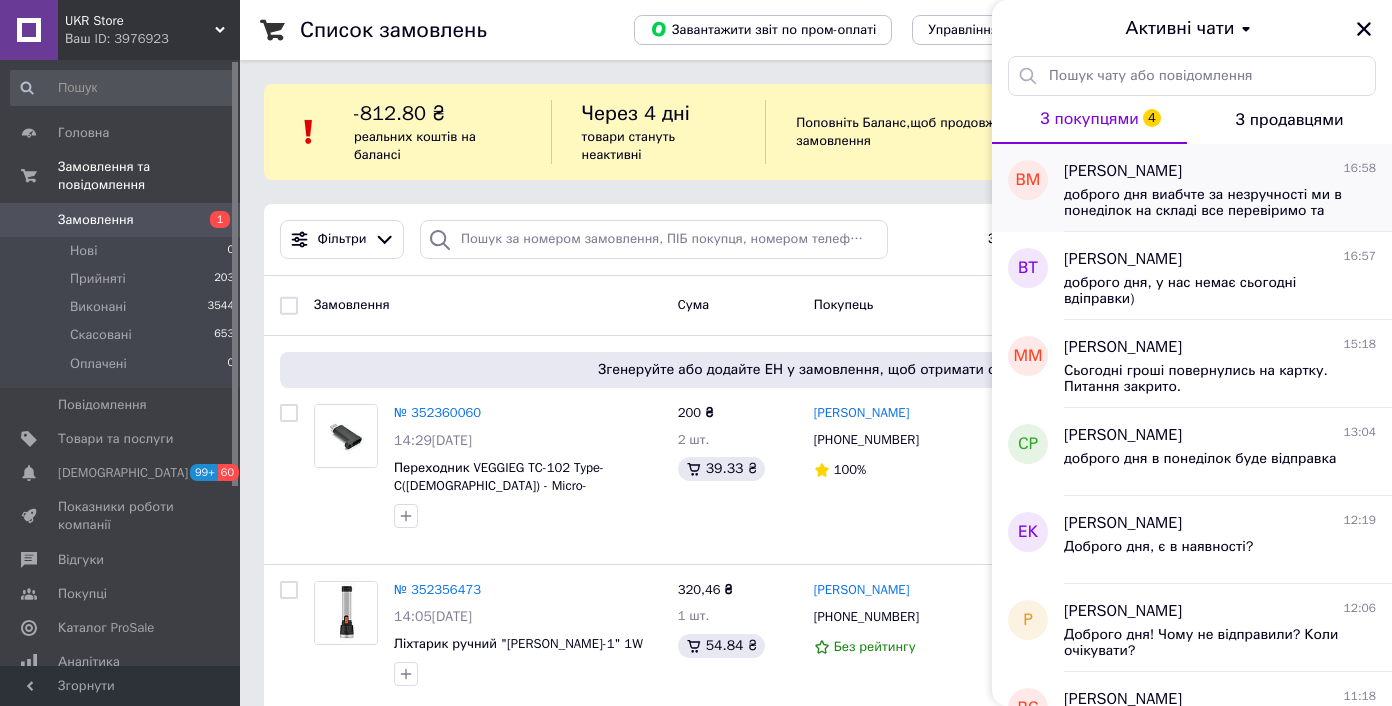 click on "доброго дня
виабчте за незручності
ми в понеділок на складі все перевіримо та або помієняємо або повернемо кошти" at bounding box center (1220, 201) 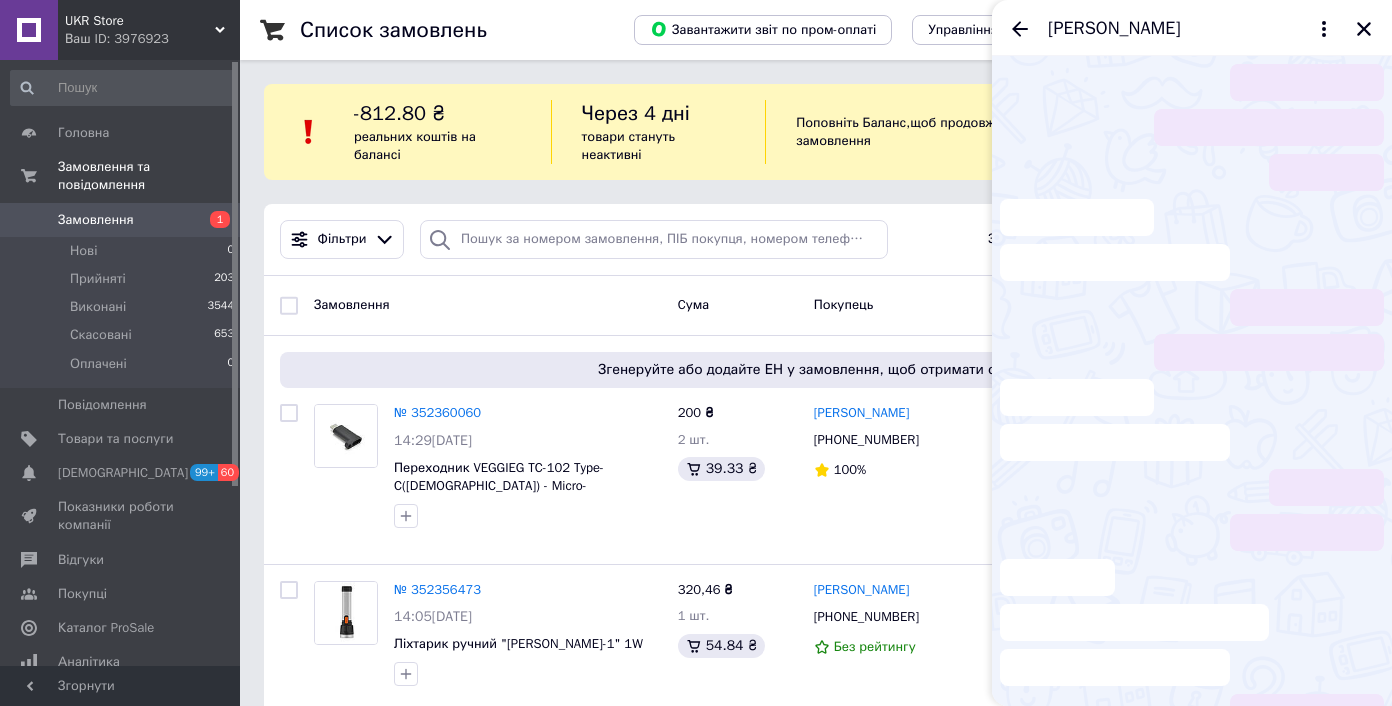 scroll, scrollTop: 188, scrollLeft: 0, axis: vertical 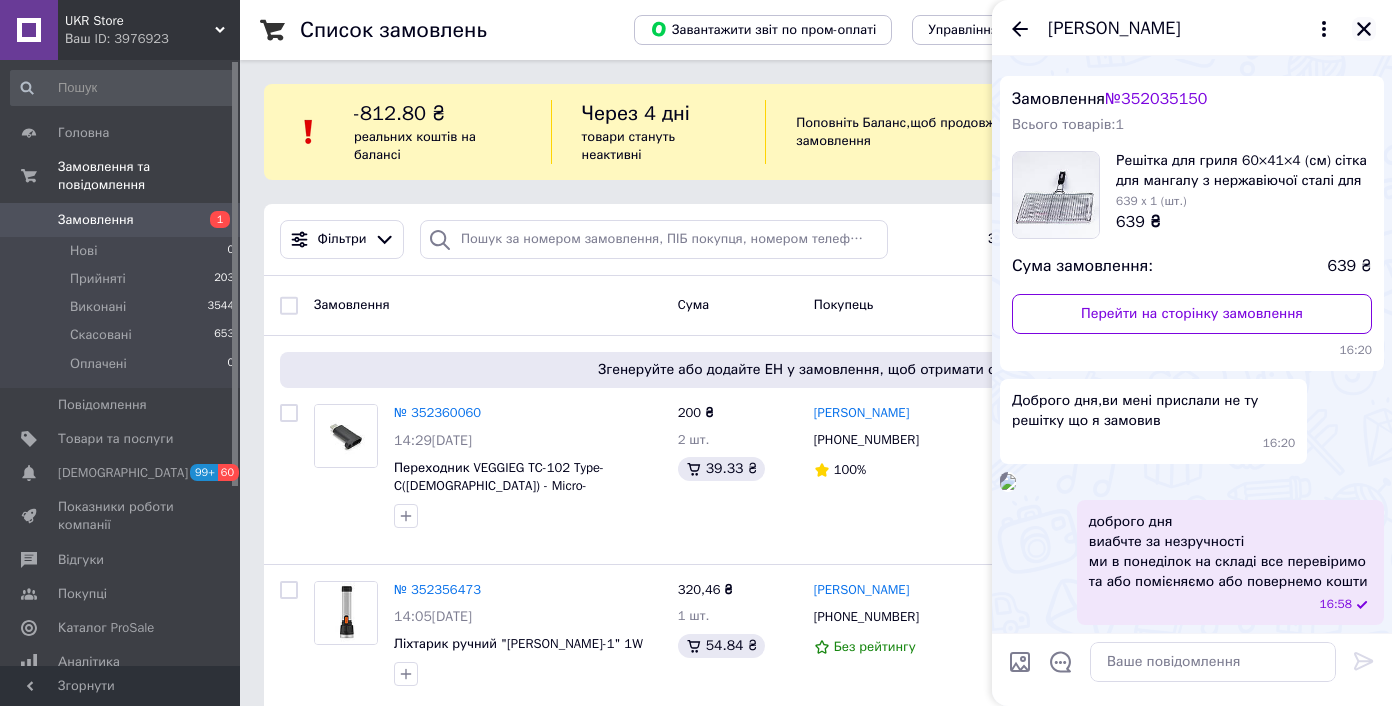 click 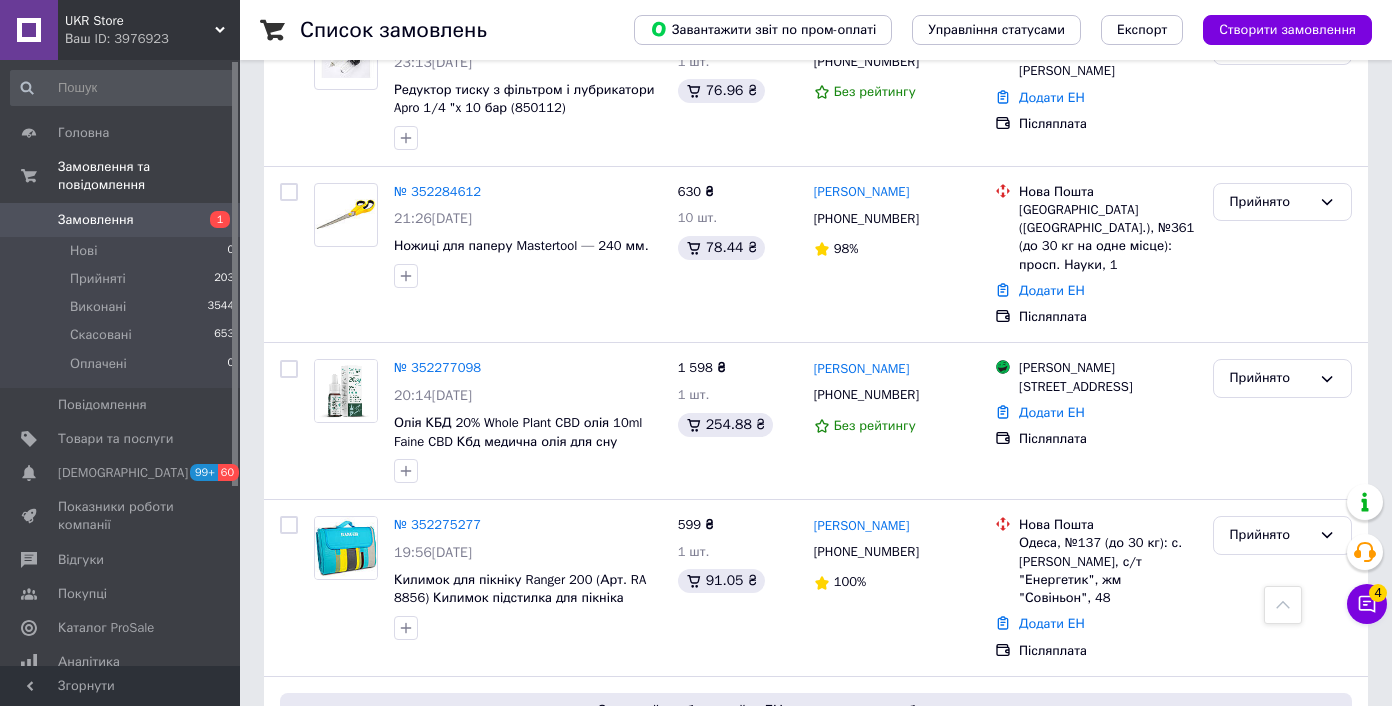 scroll, scrollTop: 3397, scrollLeft: 0, axis: vertical 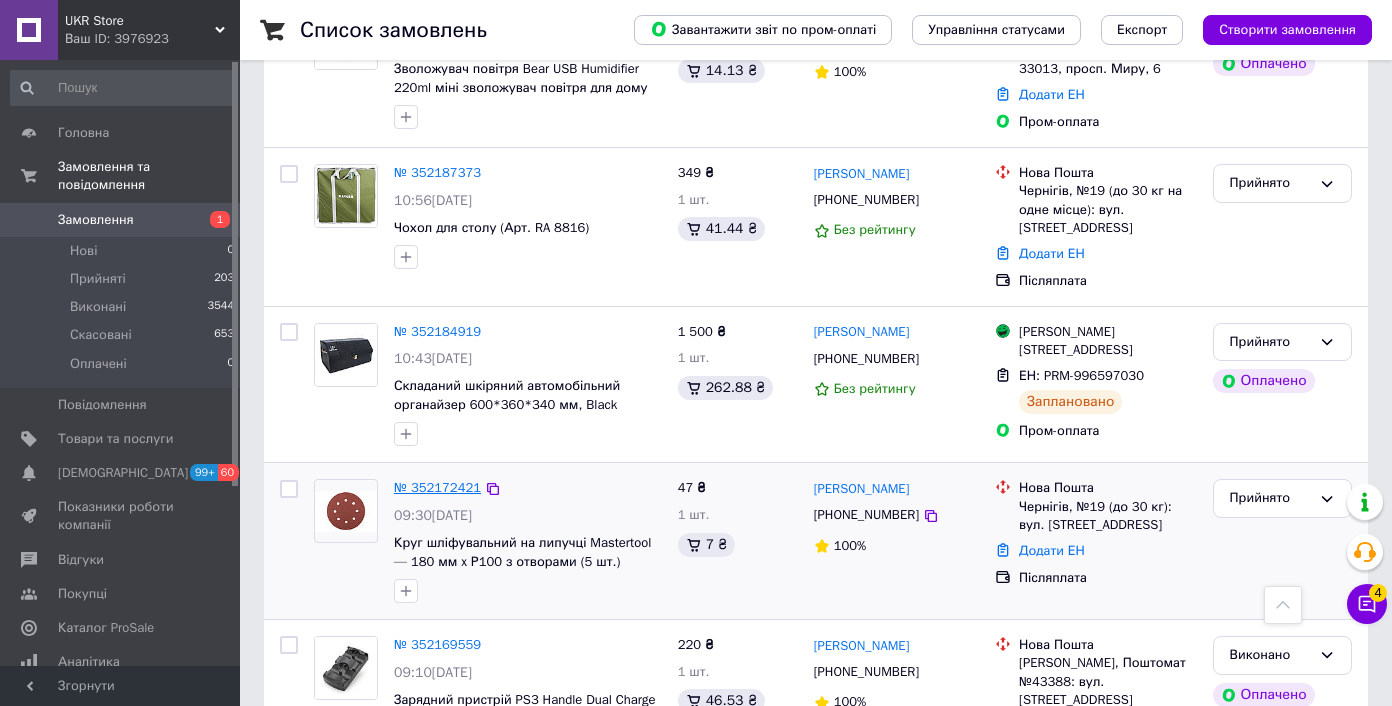 click on "№ 352172421" at bounding box center (437, 487) 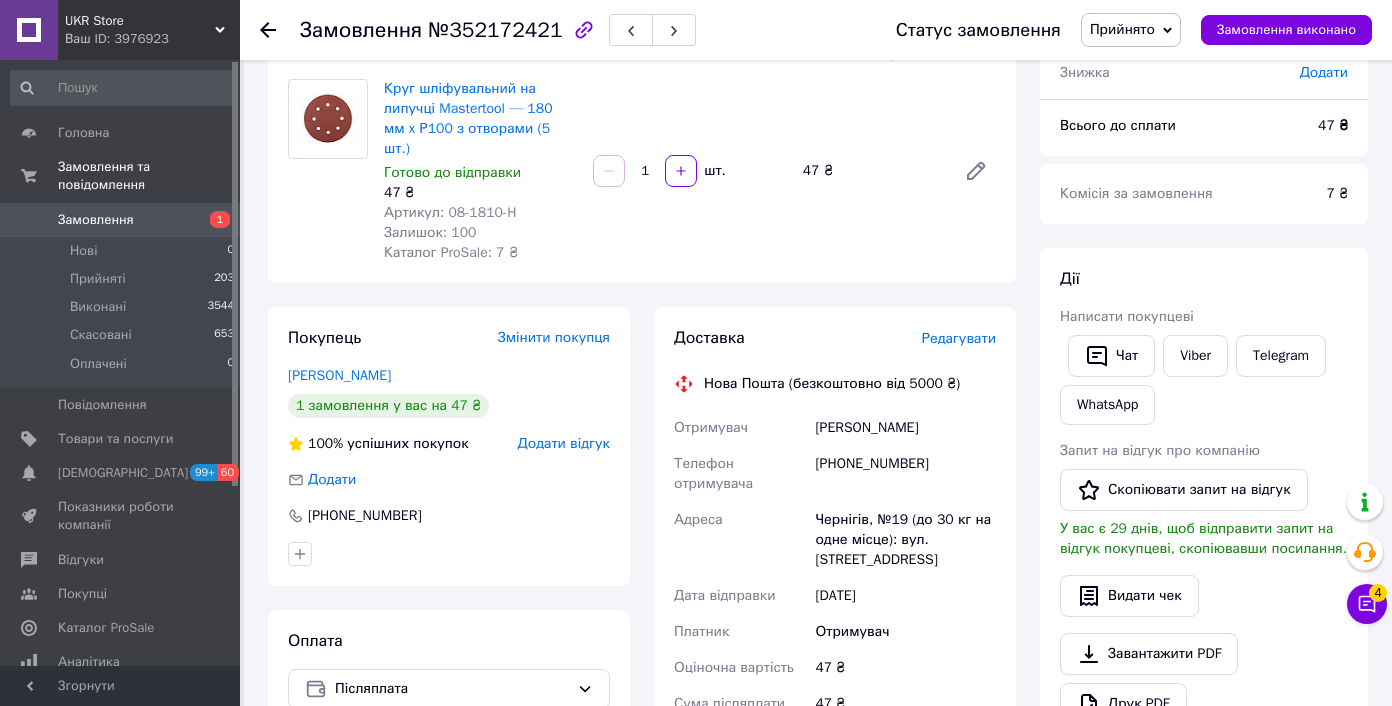 scroll, scrollTop: 105, scrollLeft: 0, axis: vertical 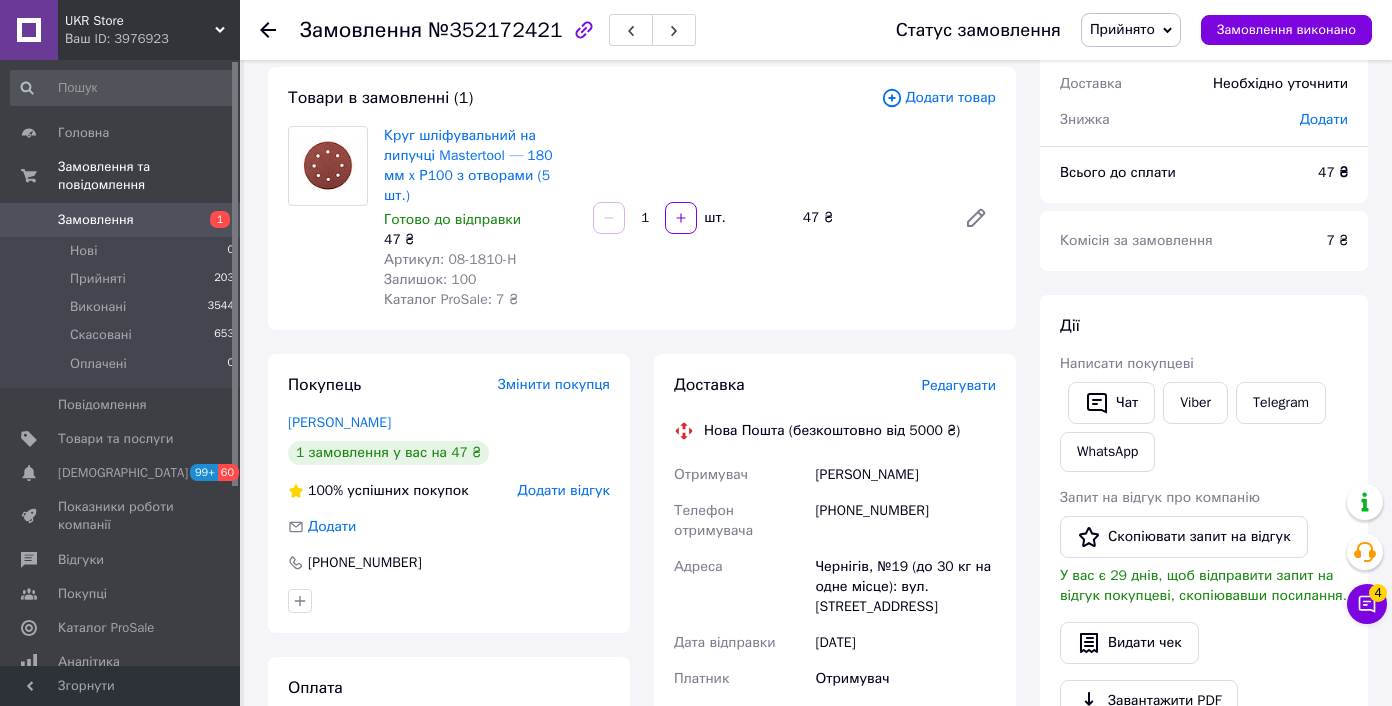 click on "Саєнко Леонид" at bounding box center (905, 475) 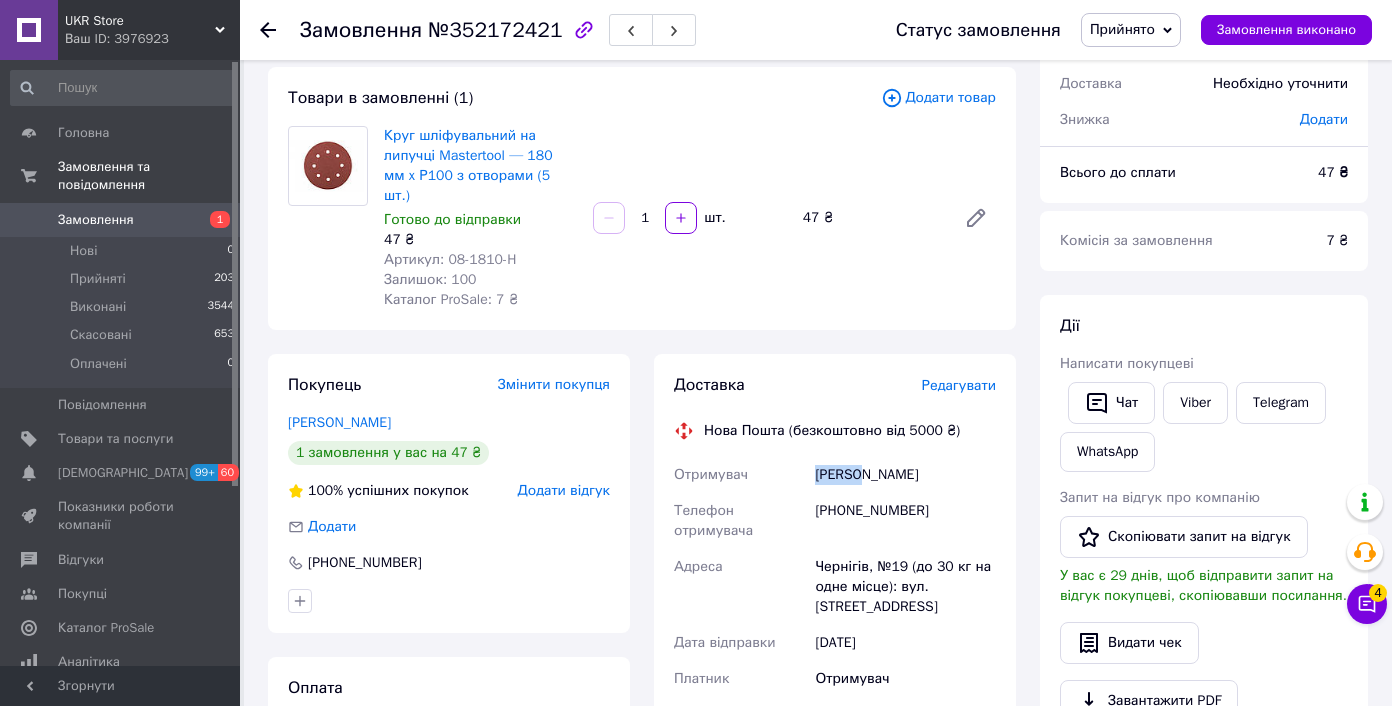 click on "Саєнко Леонид" at bounding box center (905, 475) 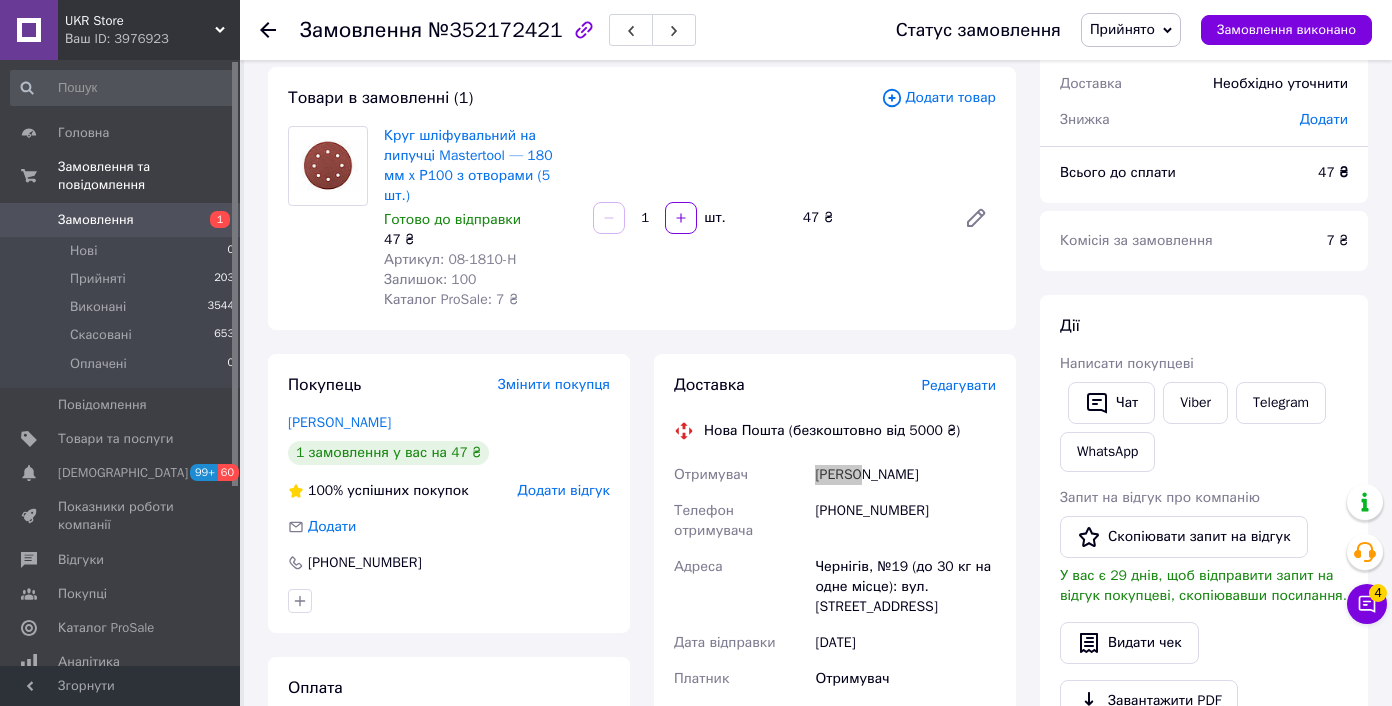 scroll, scrollTop: 748, scrollLeft: 0, axis: vertical 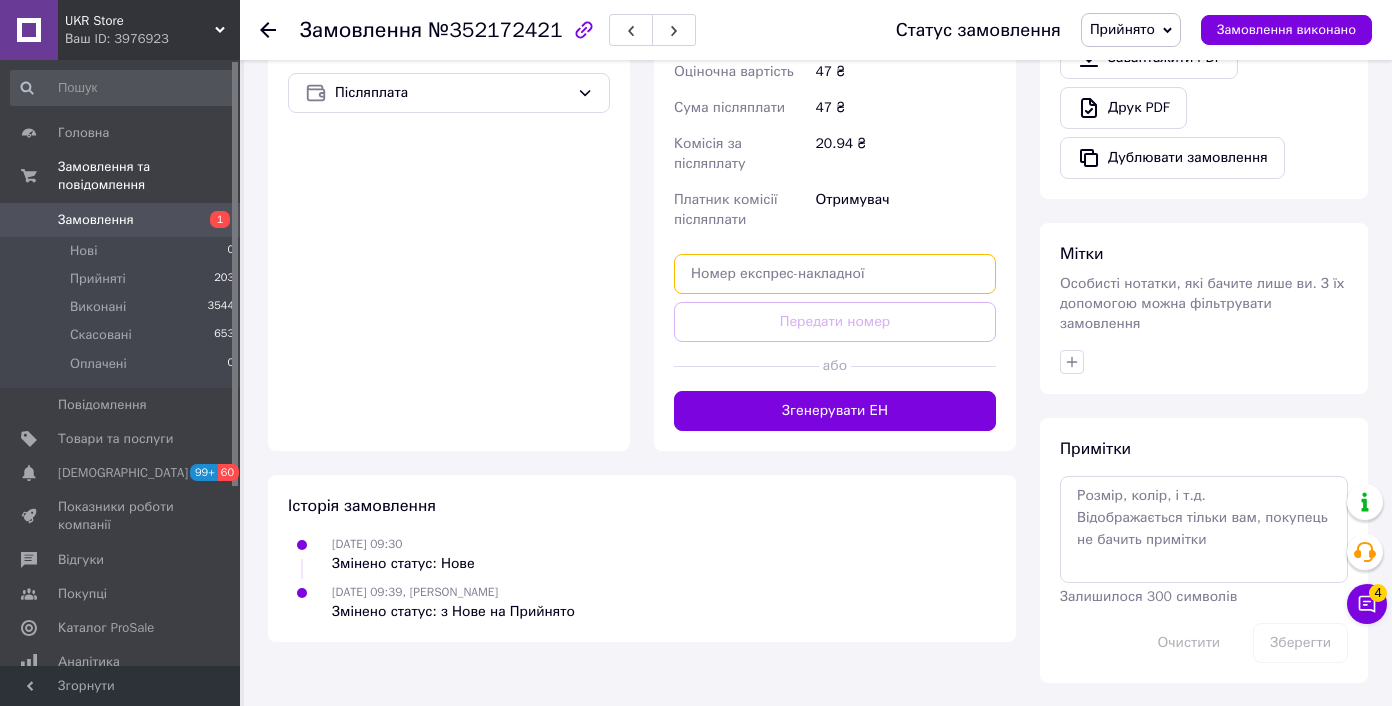 click at bounding box center (835, 274) 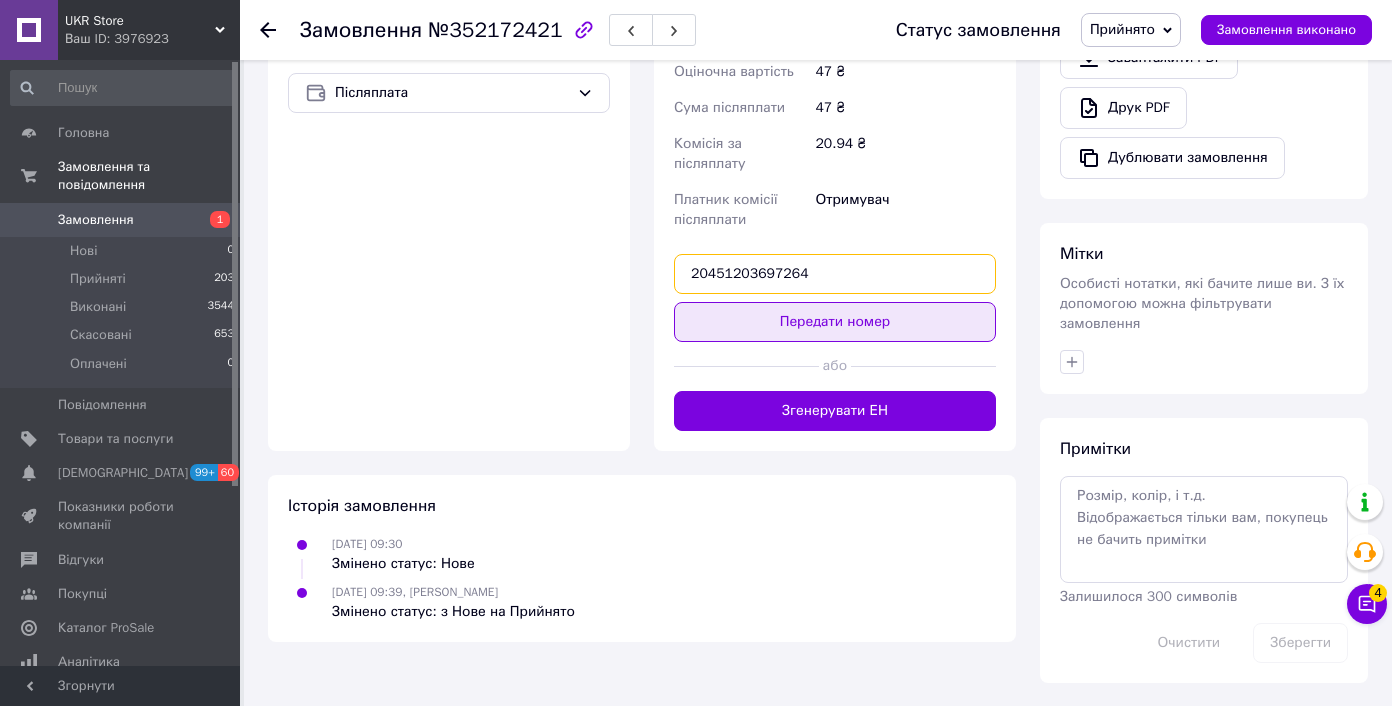 type on "20451203697264" 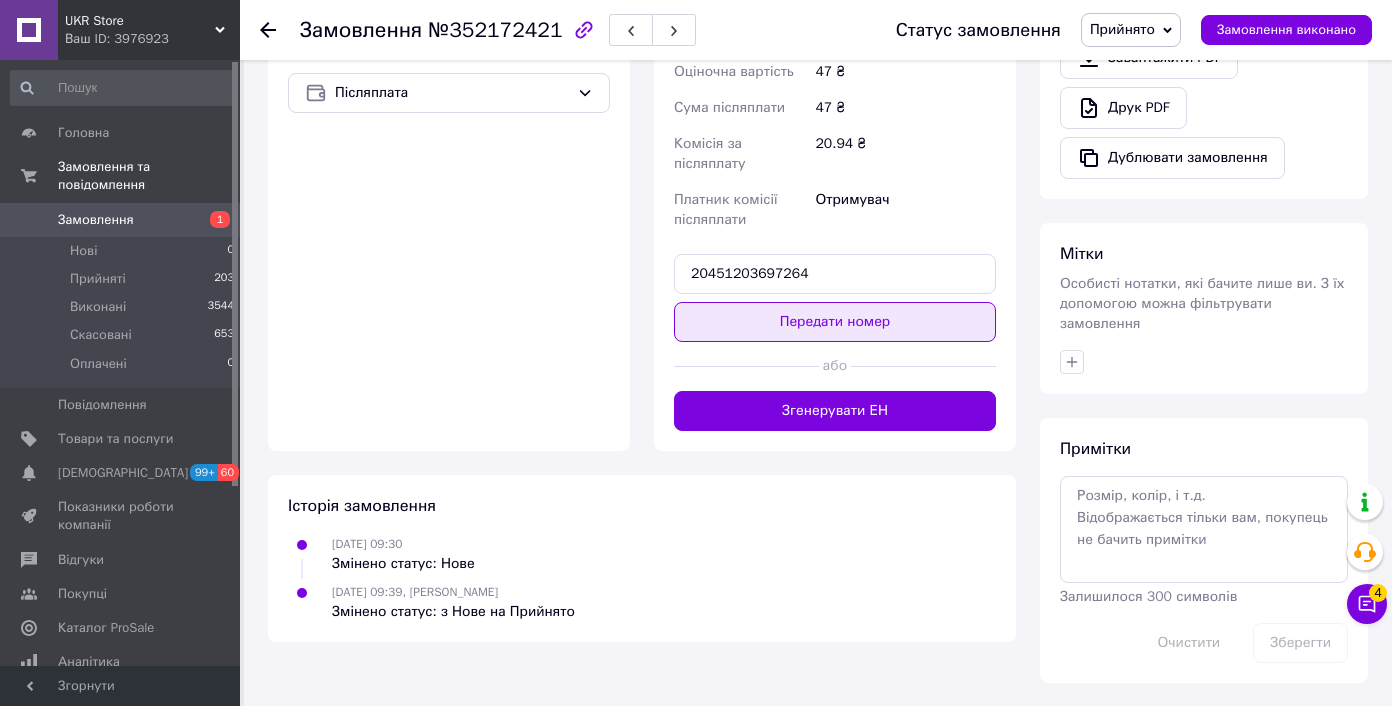 click on "Передати номер" at bounding box center (835, 322) 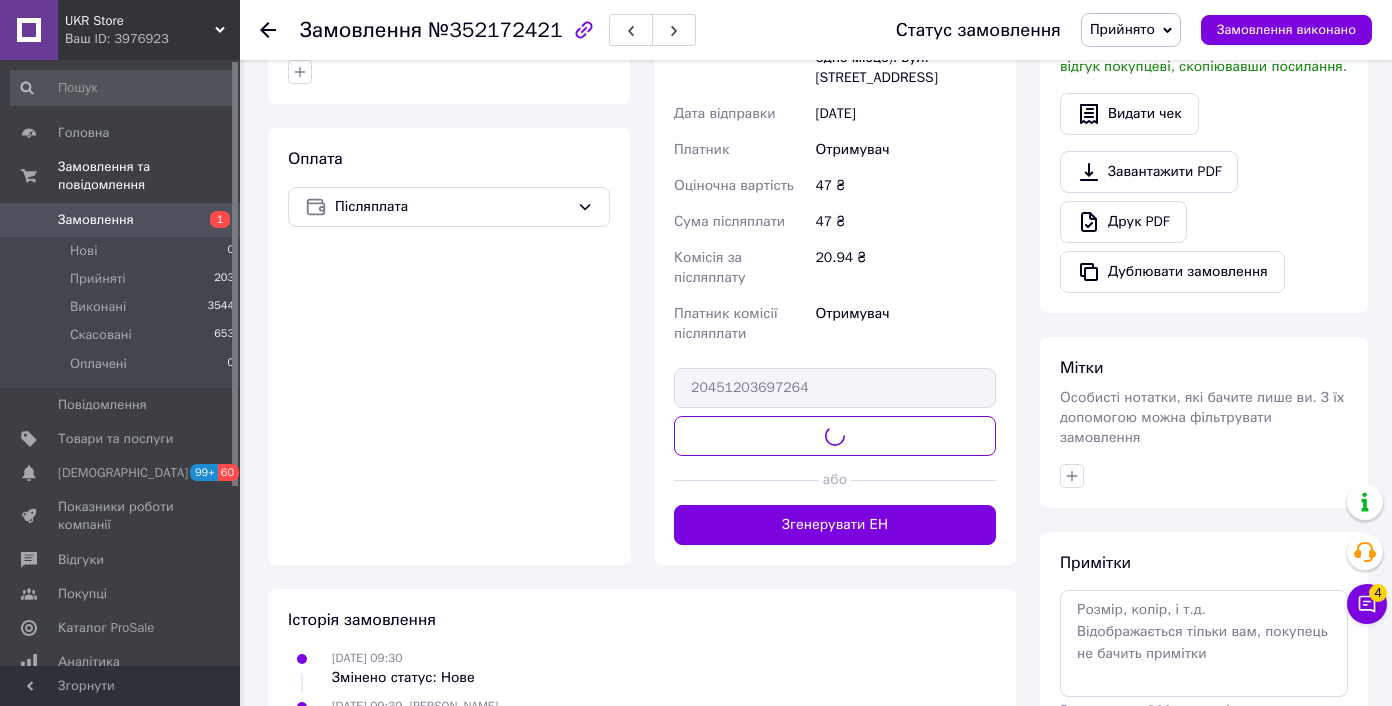 scroll, scrollTop: 457, scrollLeft: 0, axis: vertical 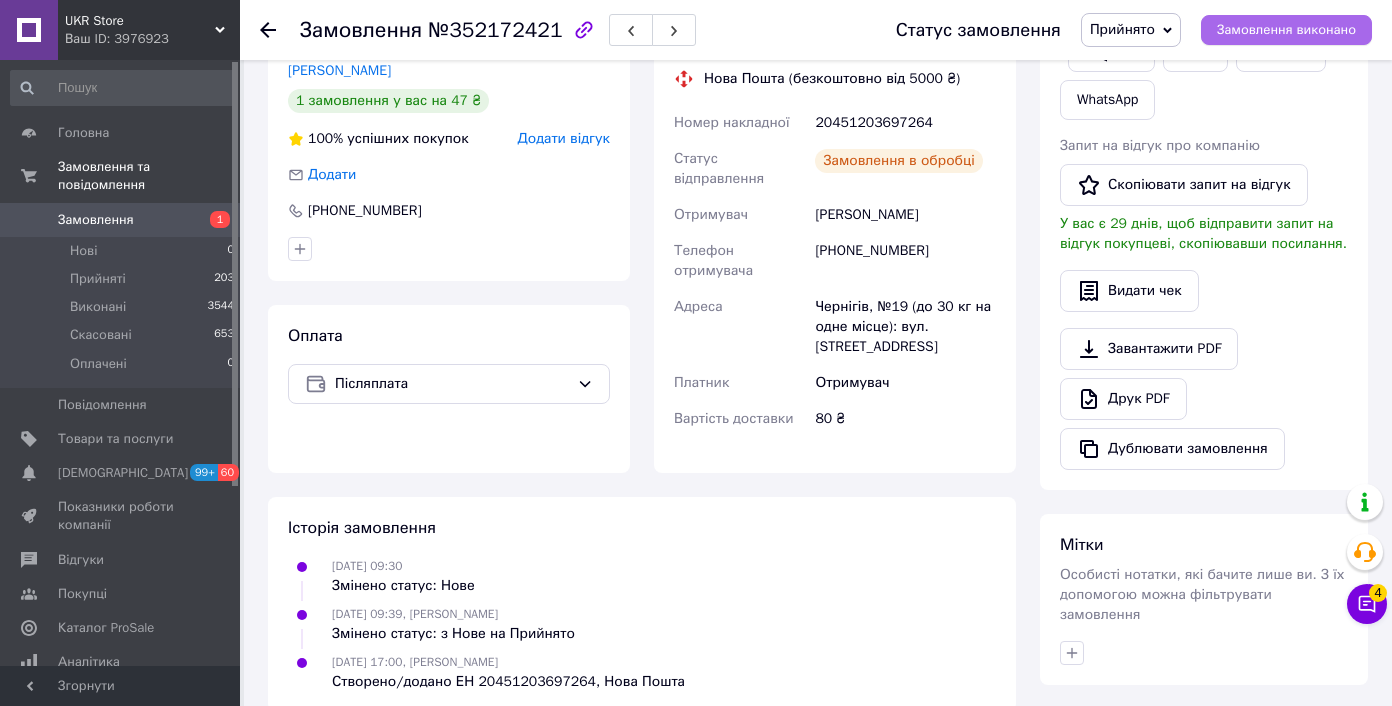 click on "Замовлення виконано" at bounding box center [1286, 30] 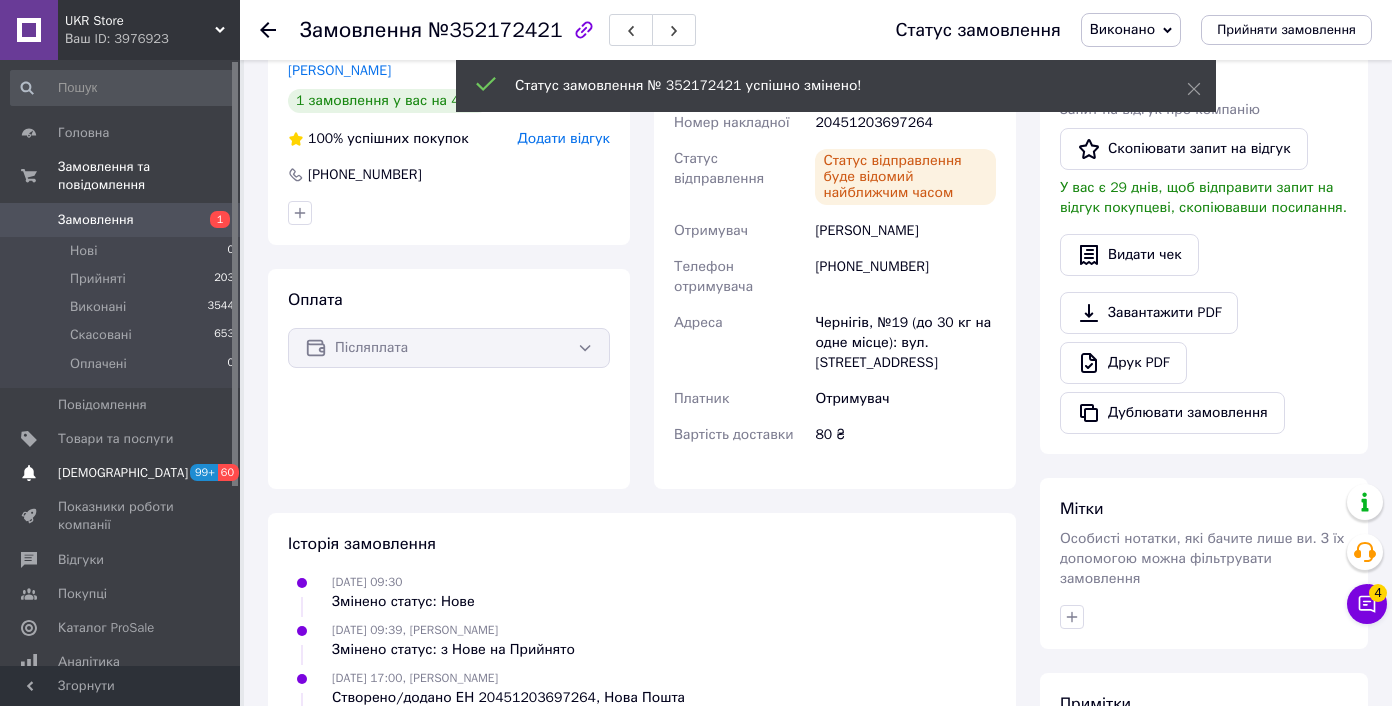 click on "[DEMOGRAPHIC_DATA]" at bounding box center (121, 473) 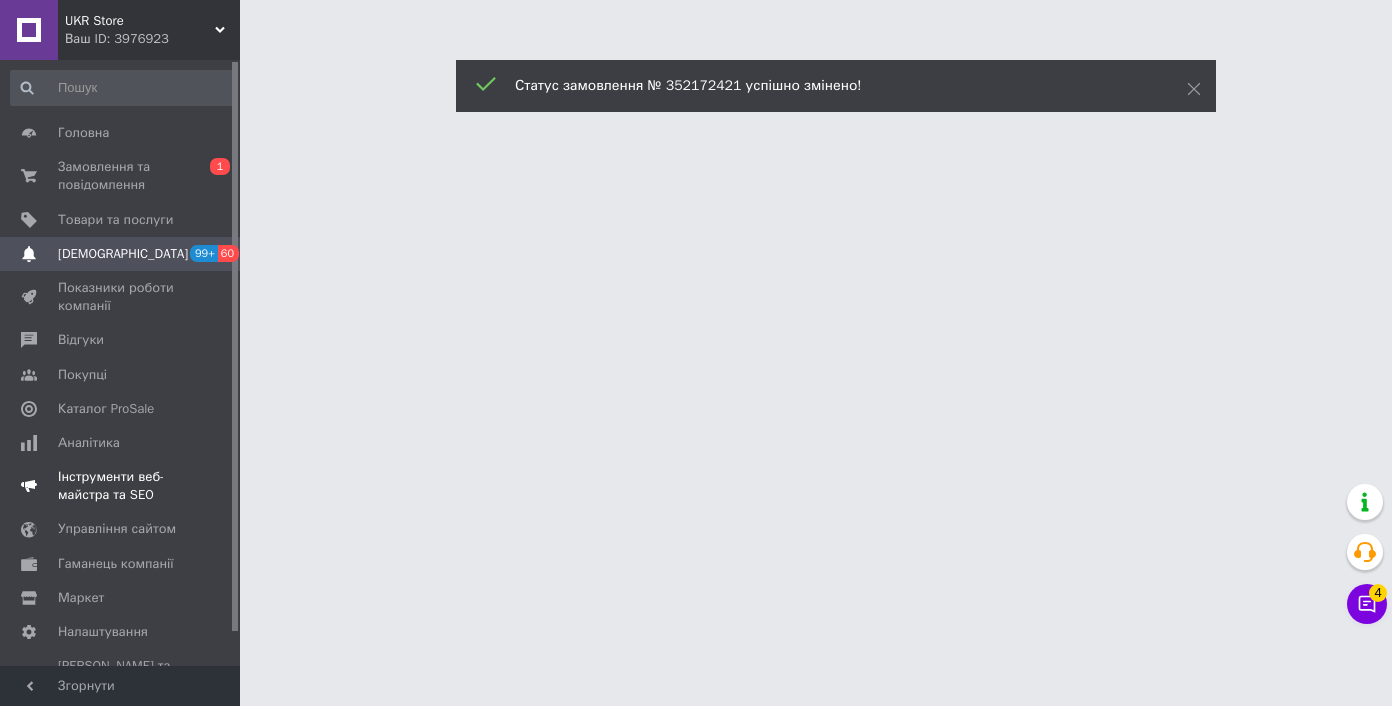 scroll, scrollTop: 0, scrollLeft: 0, axis: both 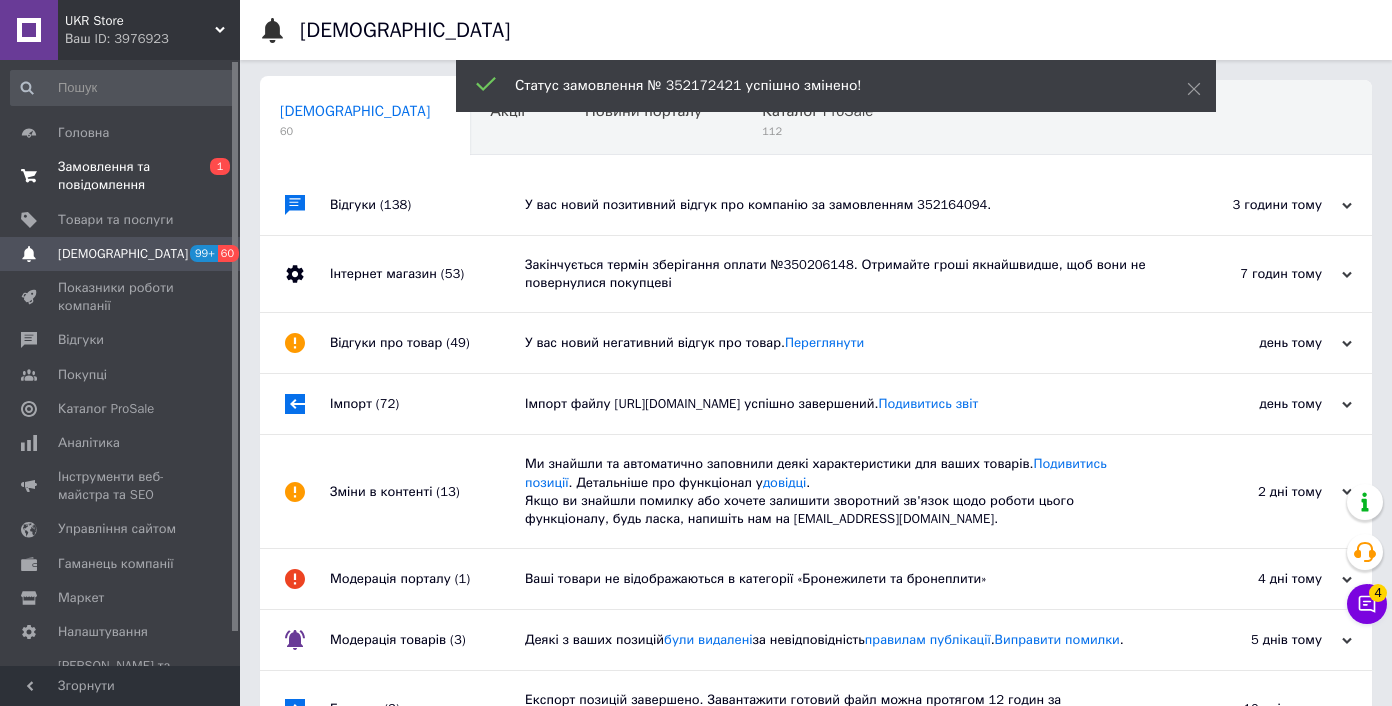 click on "Замовлення та повідомлення" at bounding box center (121, 176) 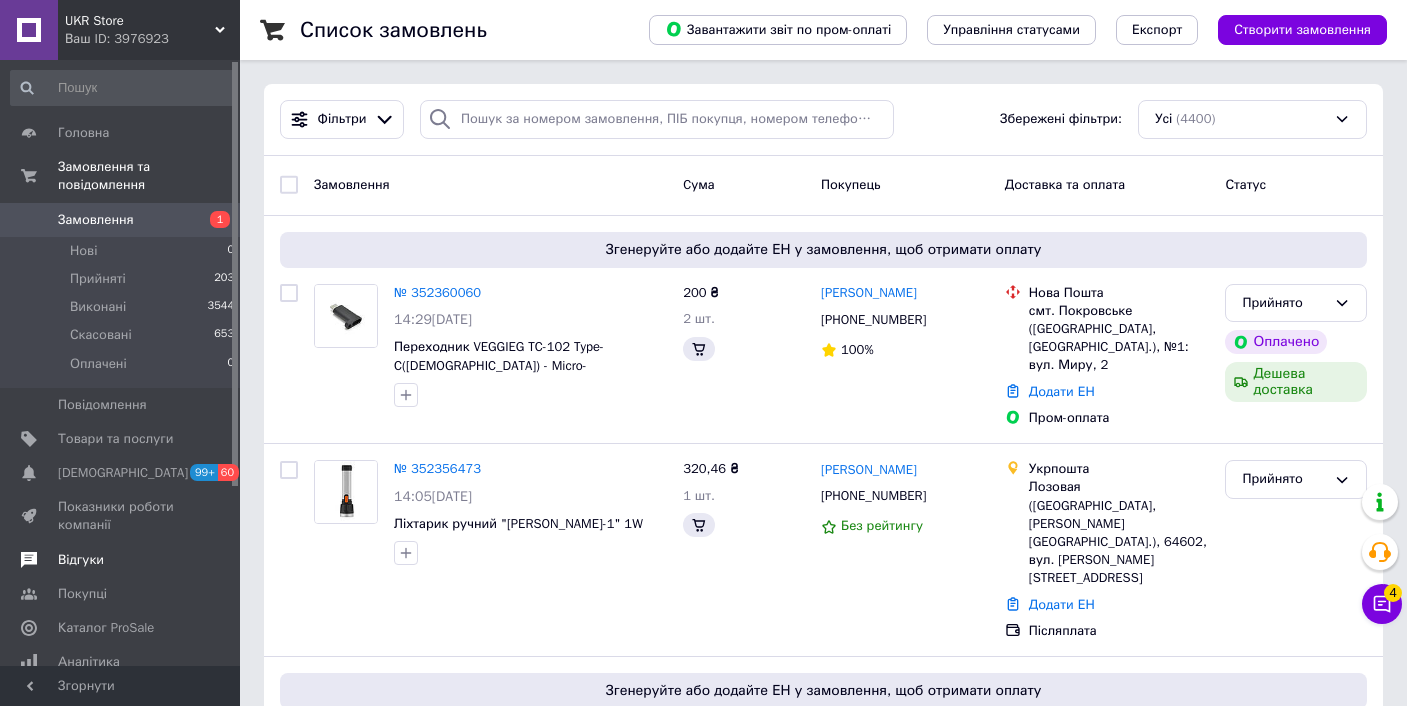 click on "Відгуки" at bounding box center [121, 560] 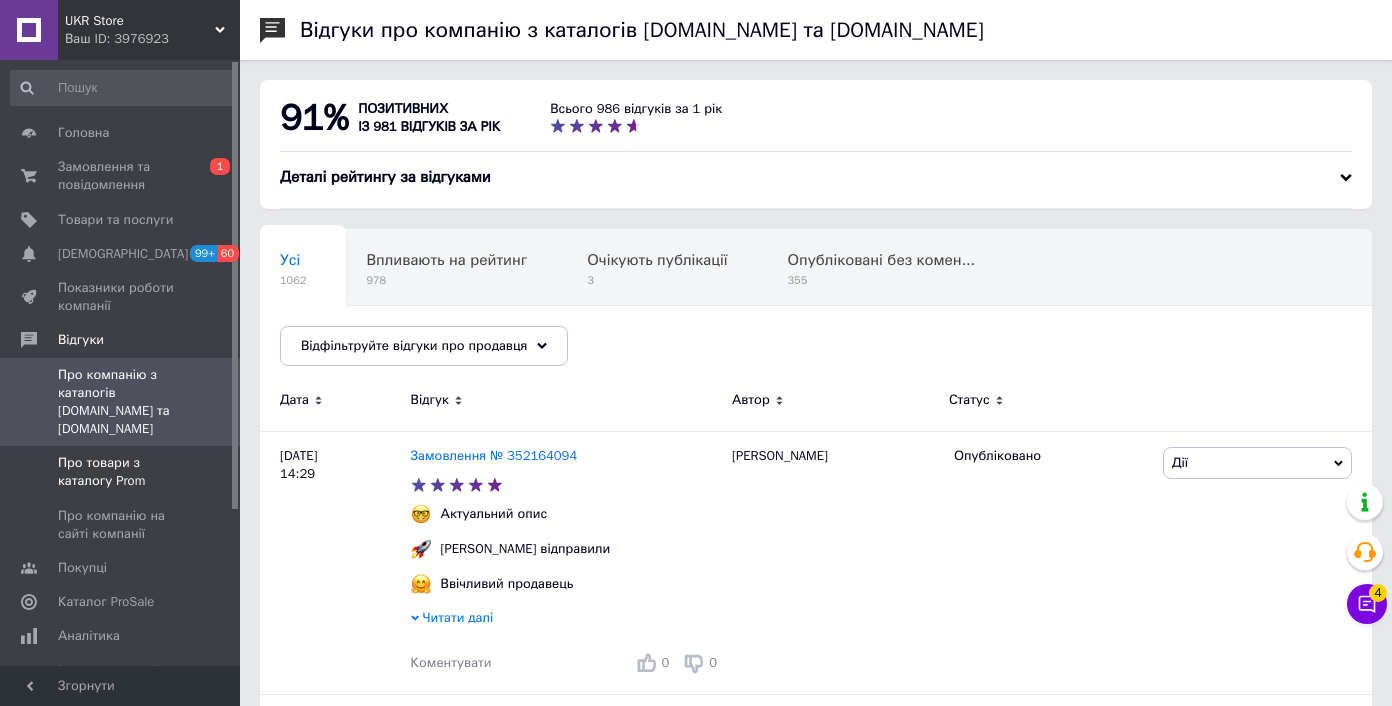 click on "Про товари з каталогу Prom" at bounding box center (121, 472) 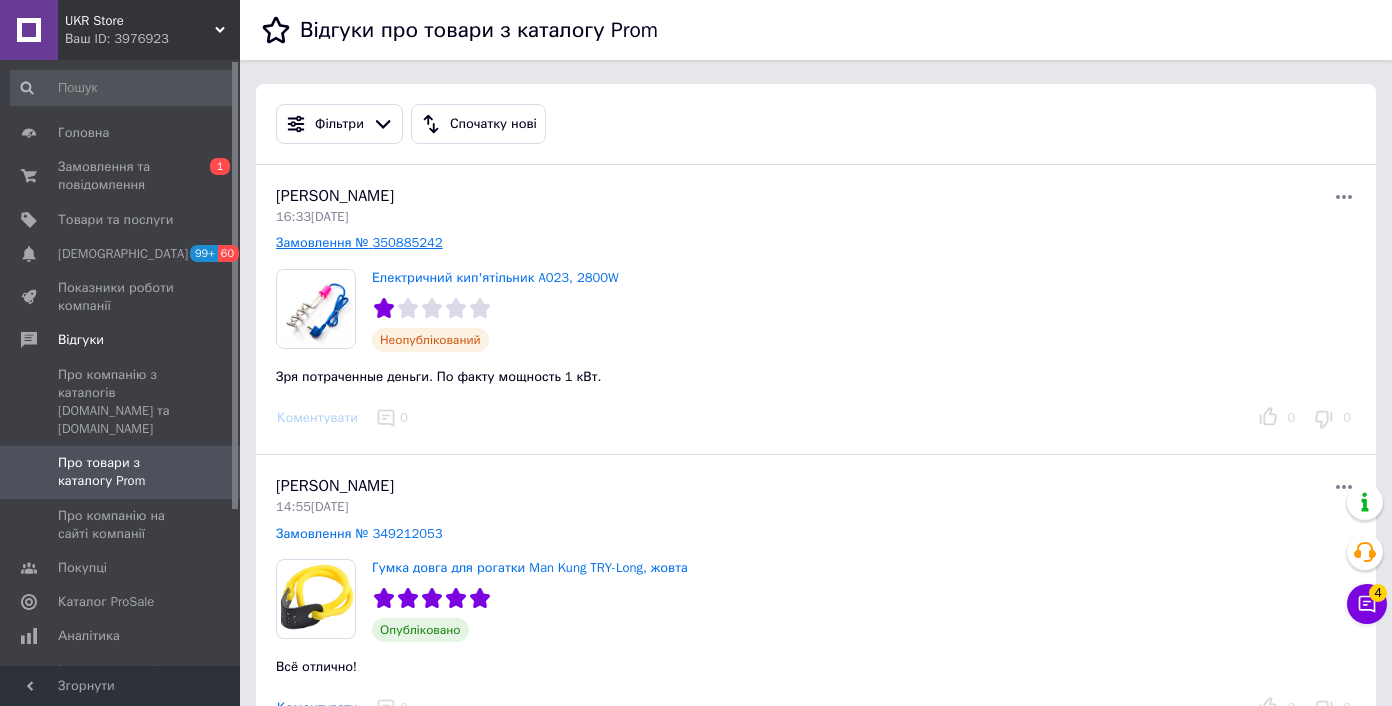click on "Замовлення №   350885242" at bounding box center [359, 242] 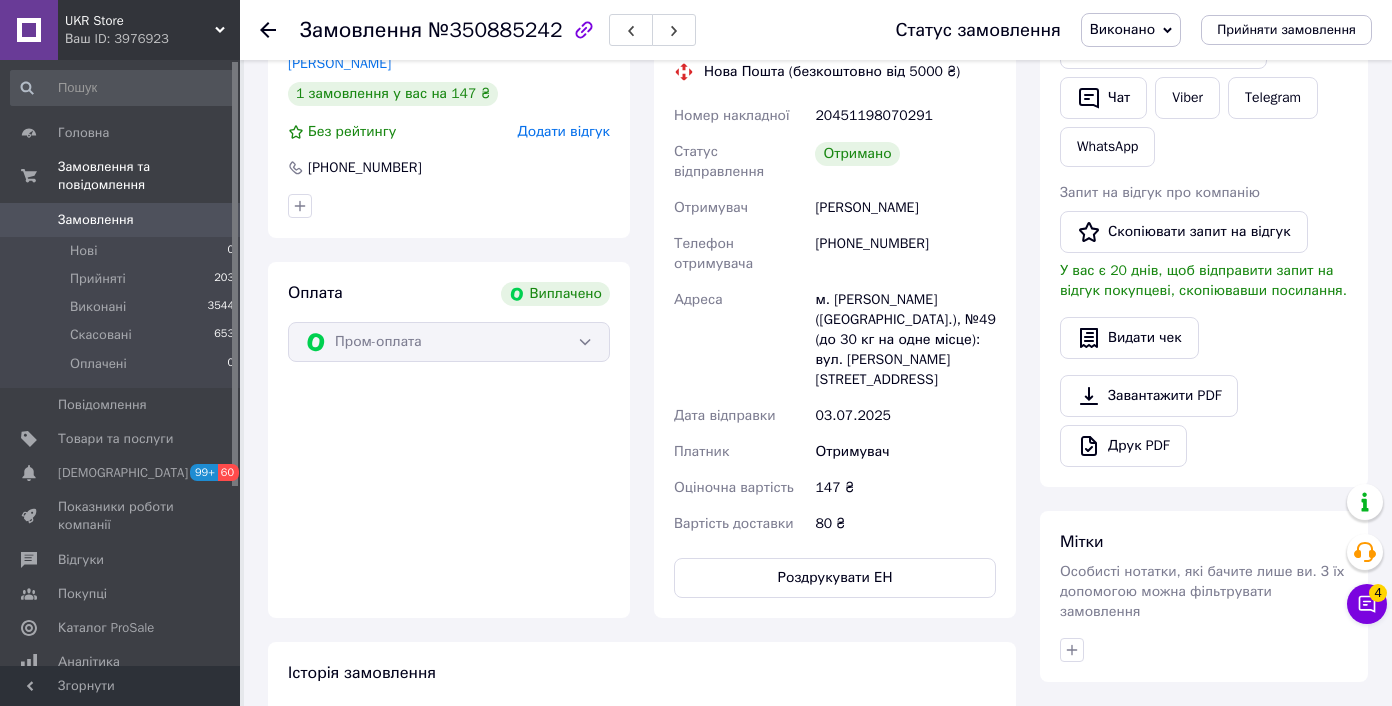 scroll, scrollTop: 413, scrollLeft: 0, axis: vertical 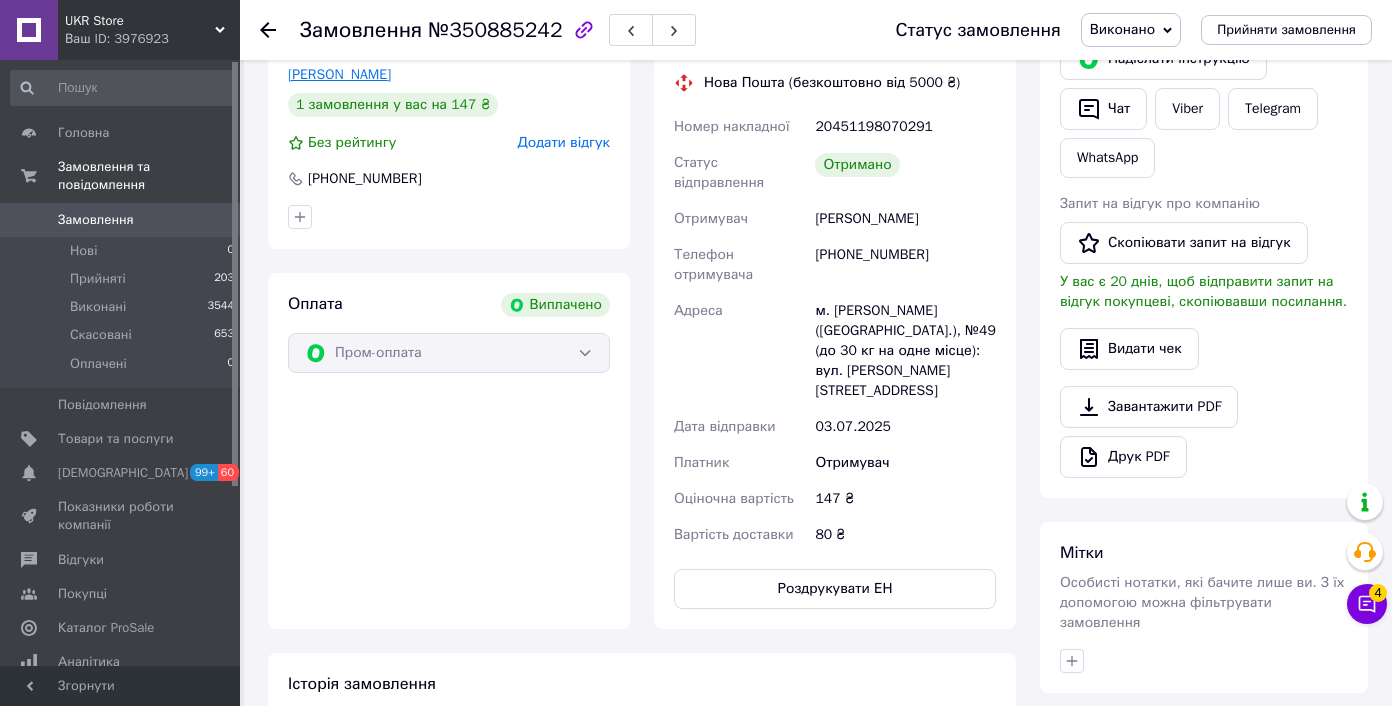 click on "[PERSON_NAME]" at bounding box center (339, 74) 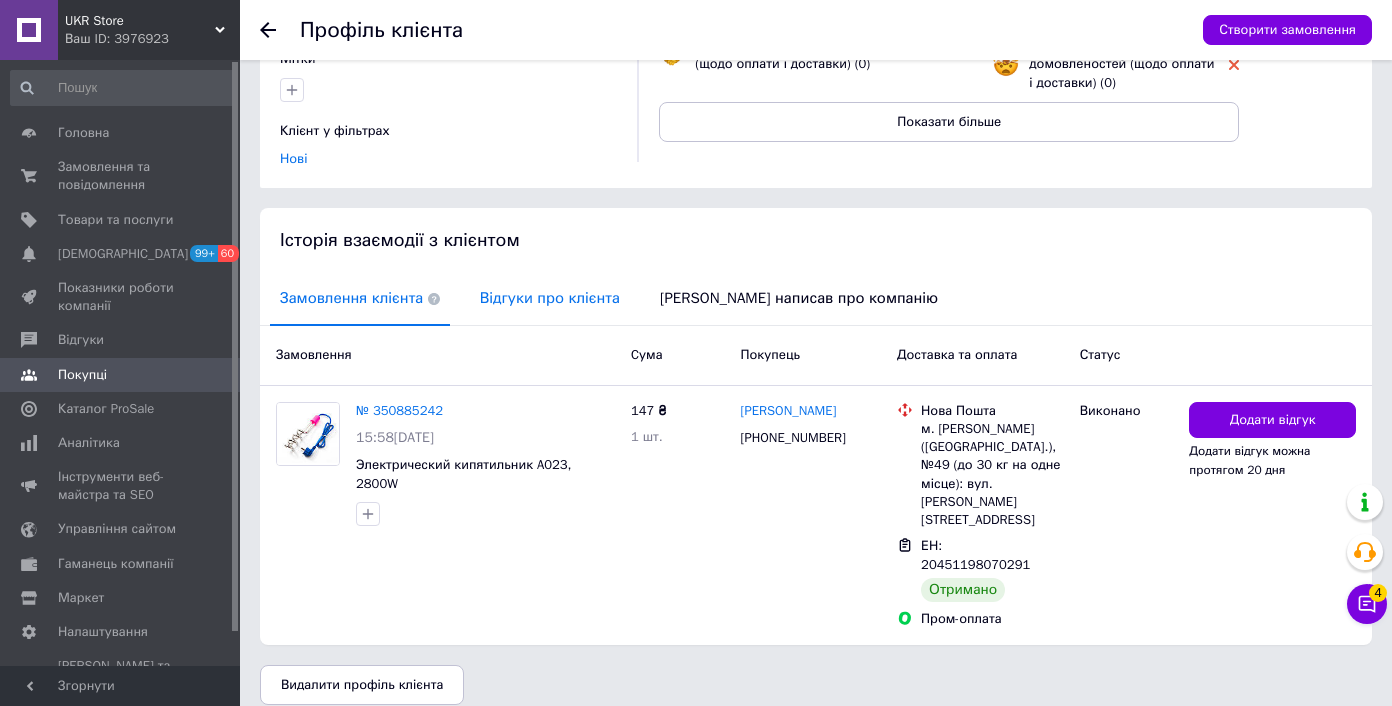 click on "Відгуки про клієнта" at bounding box center [550, 298] 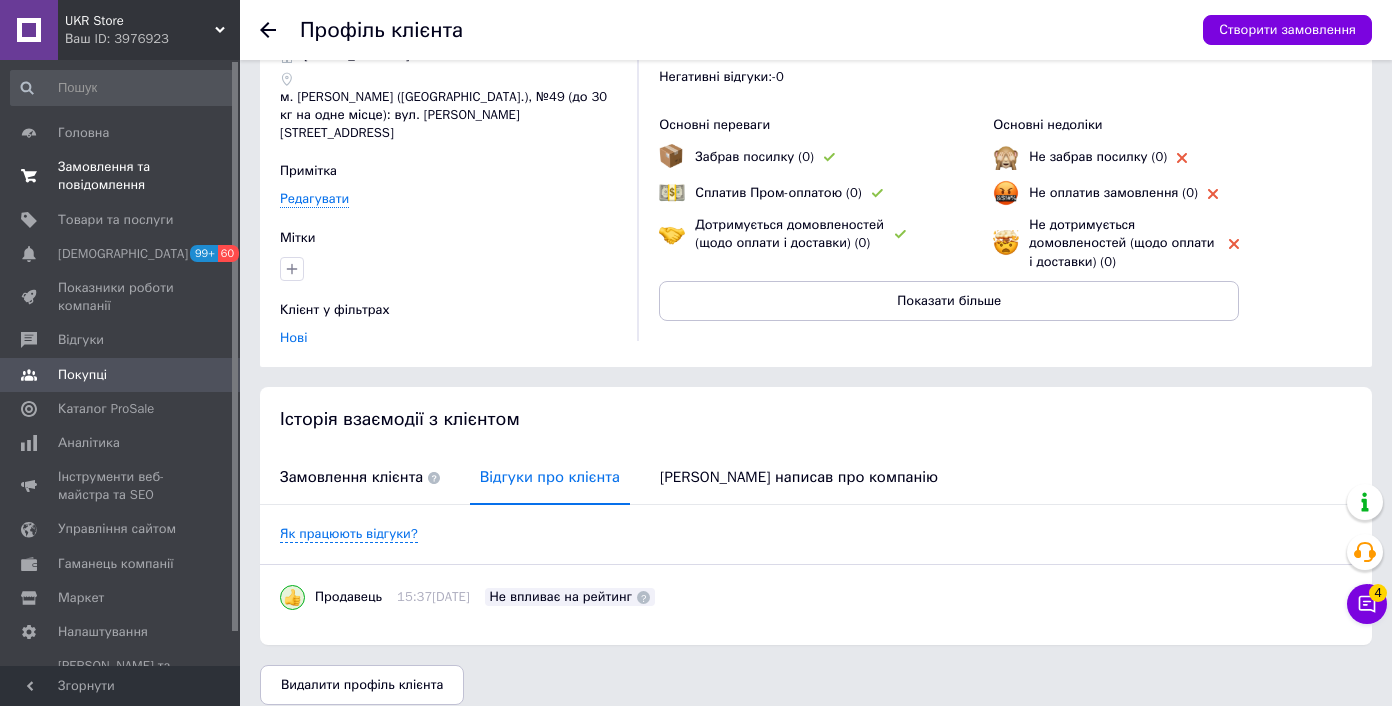 click on "Замовлення та повідомлення" at bounding box center (121, 176) 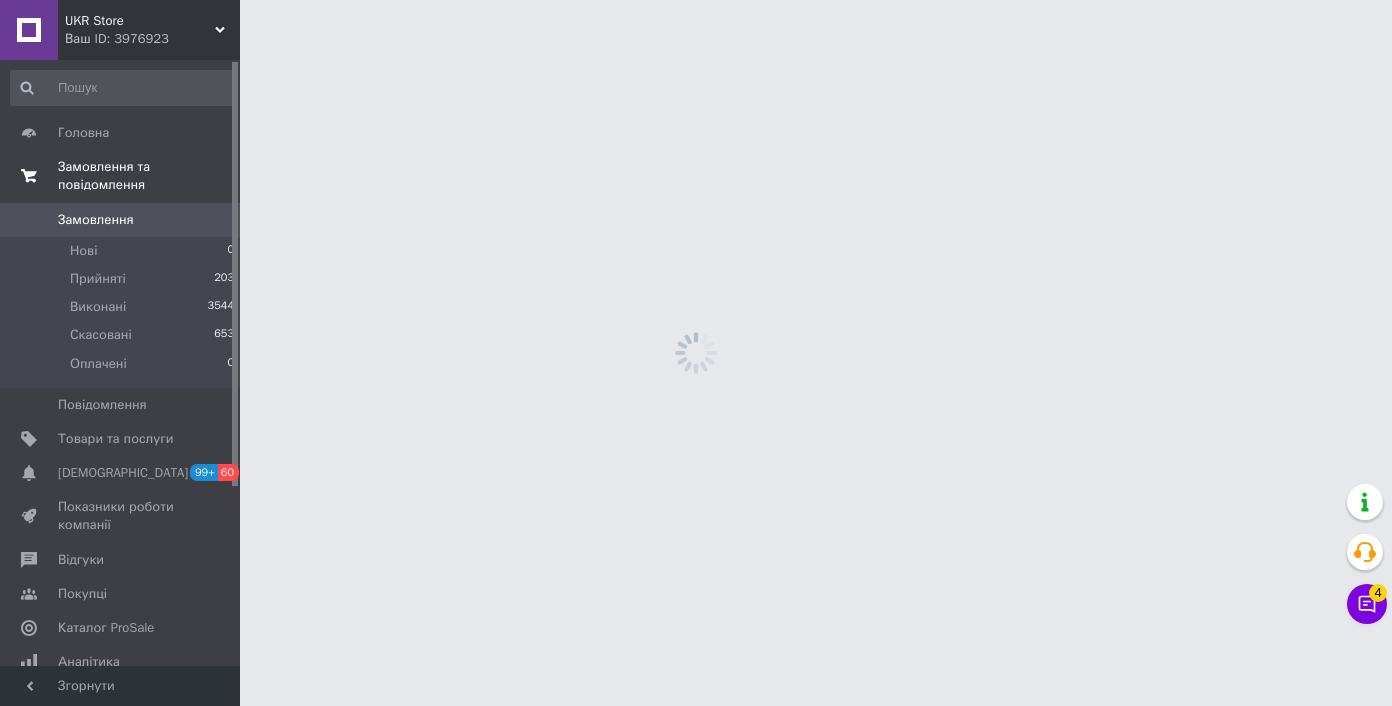 scroll, scrollTop: 0, scrollLeft: 0, axis: both 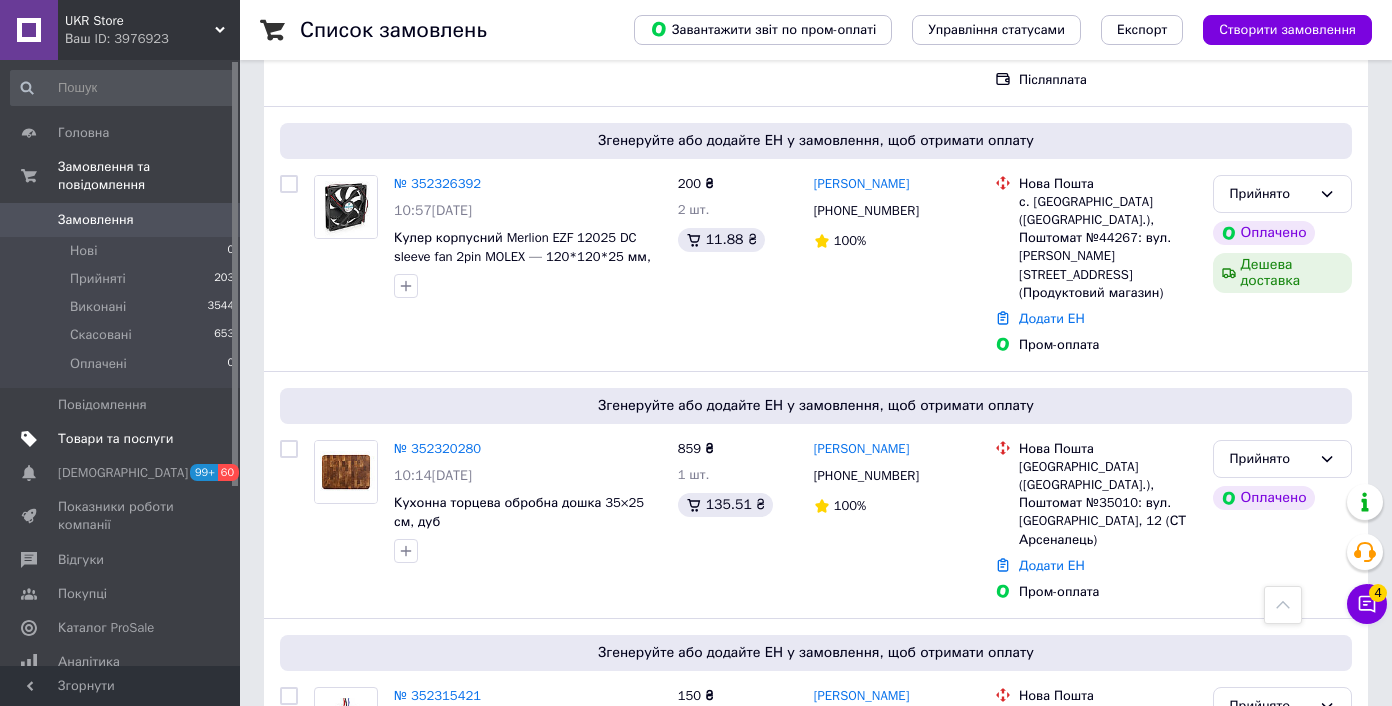 click on "Товари та послуги" at bounding box center (115, 439) 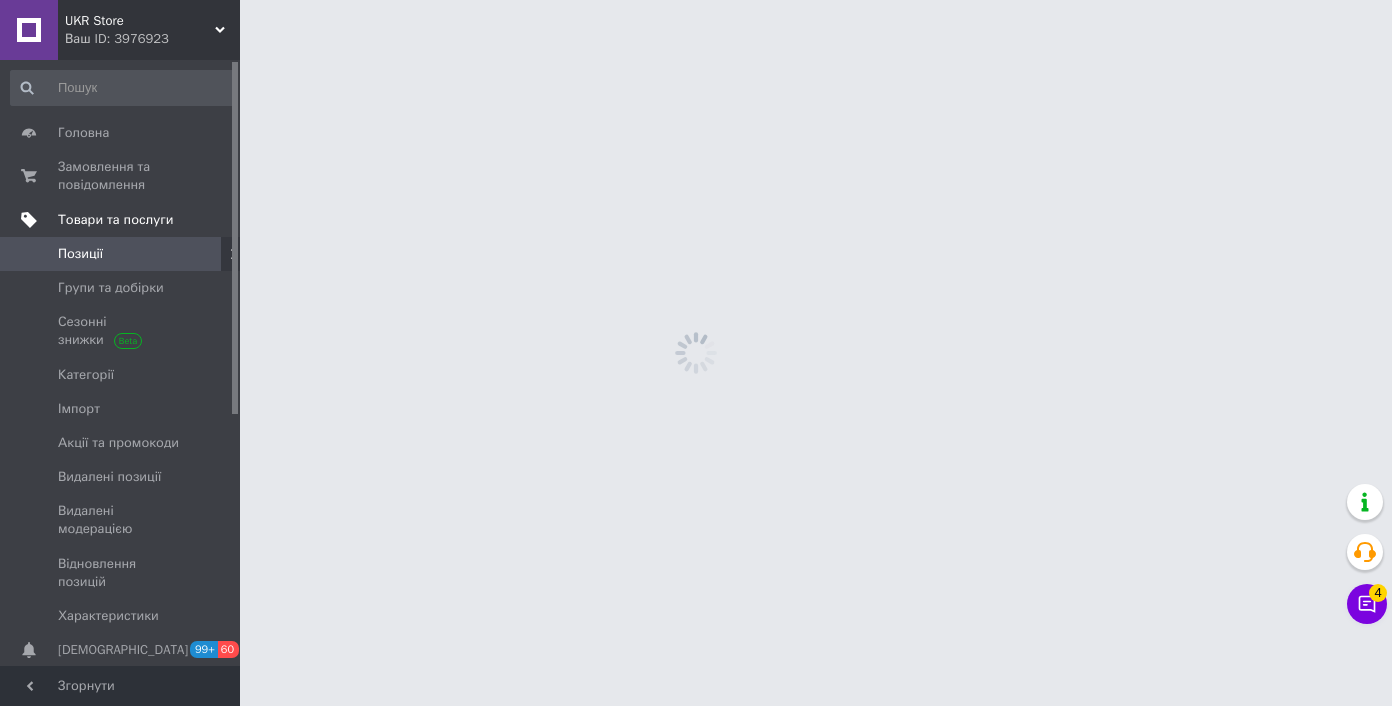 scroll, scrollTop: 0, scrollLeft: 0, axis: both 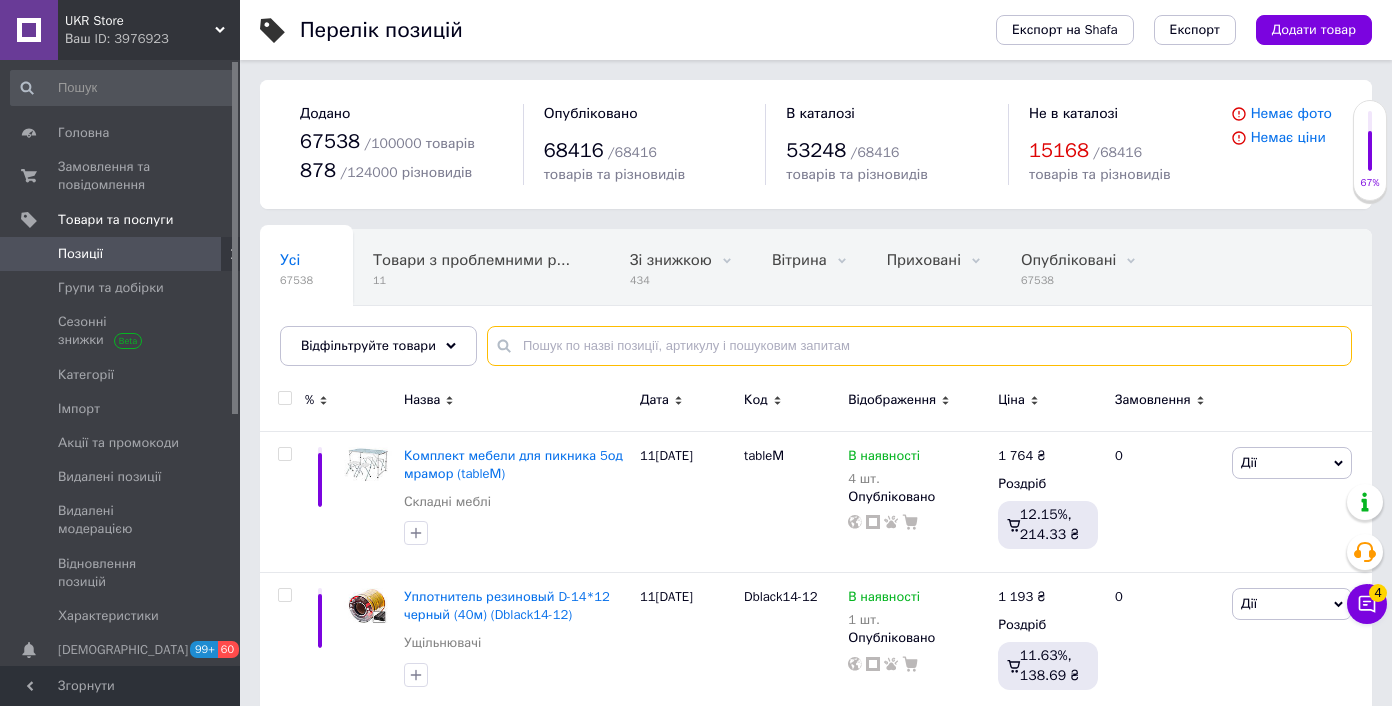 click at bounding box center [919, 346] 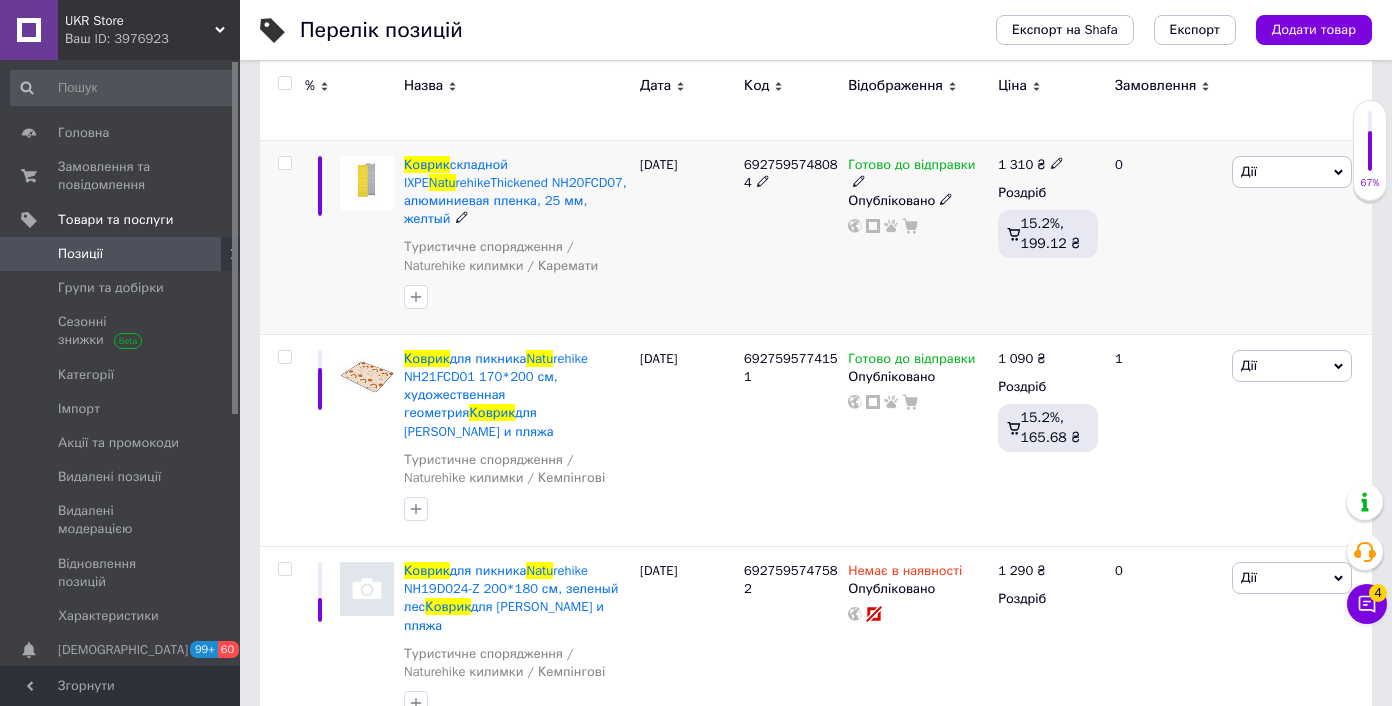 scroll, scrollTop: 292, scrollLeft: 0, axis: vertical 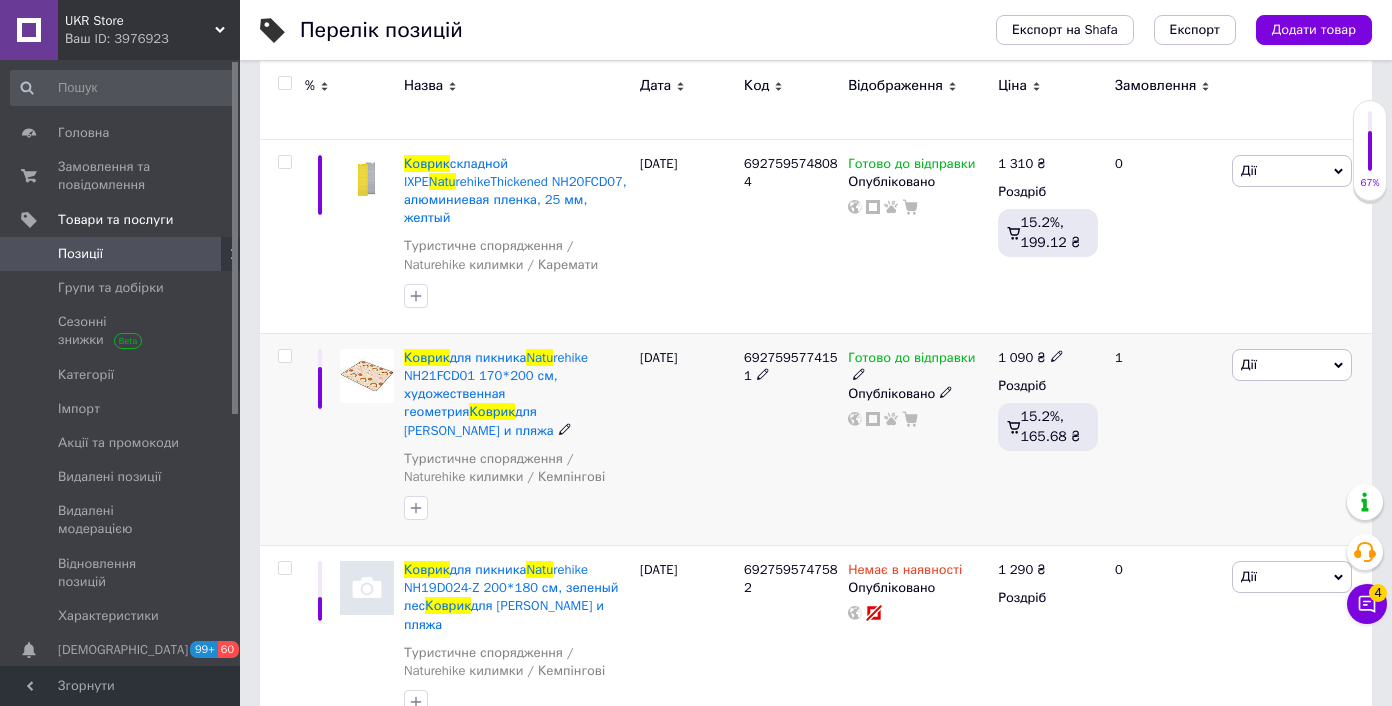 type on "коврик natu" 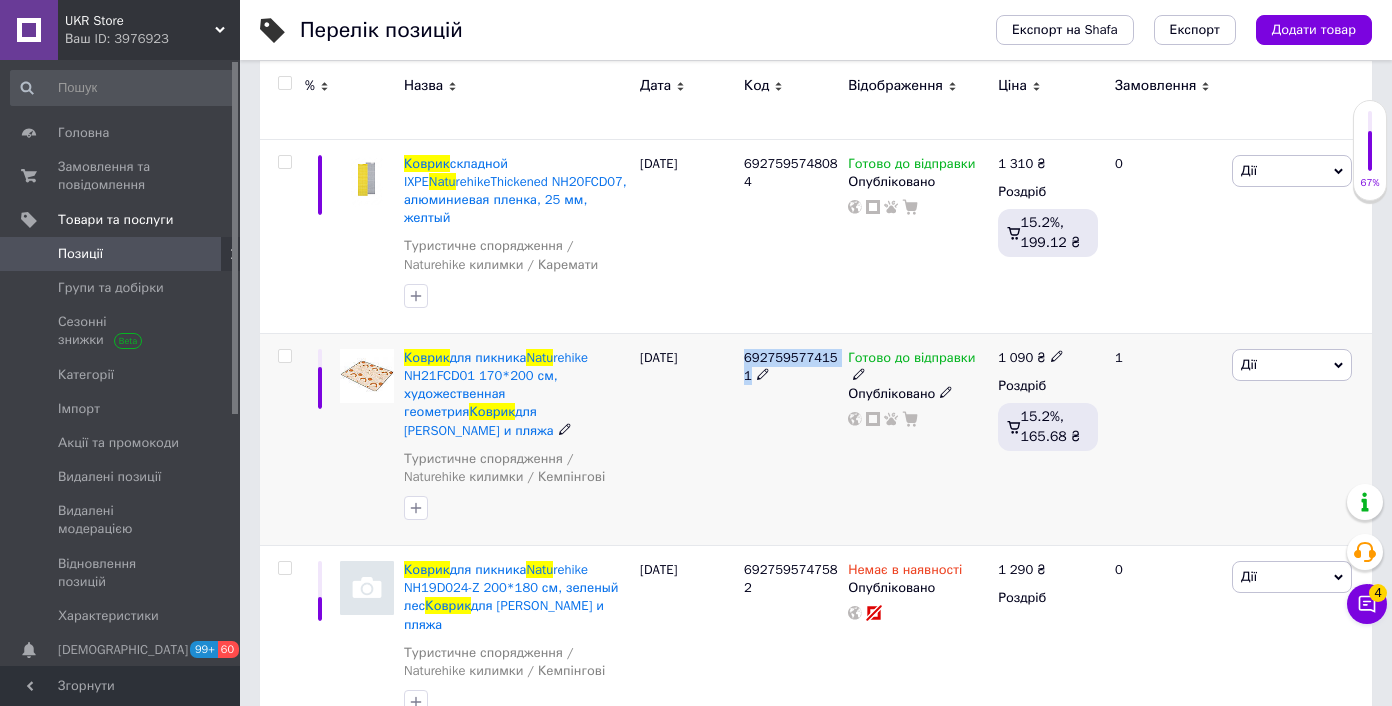 drag, startPoint x: 752, startPoint y: 373, endPoint x: 746, endPoint y: 358, distance: 16.155495 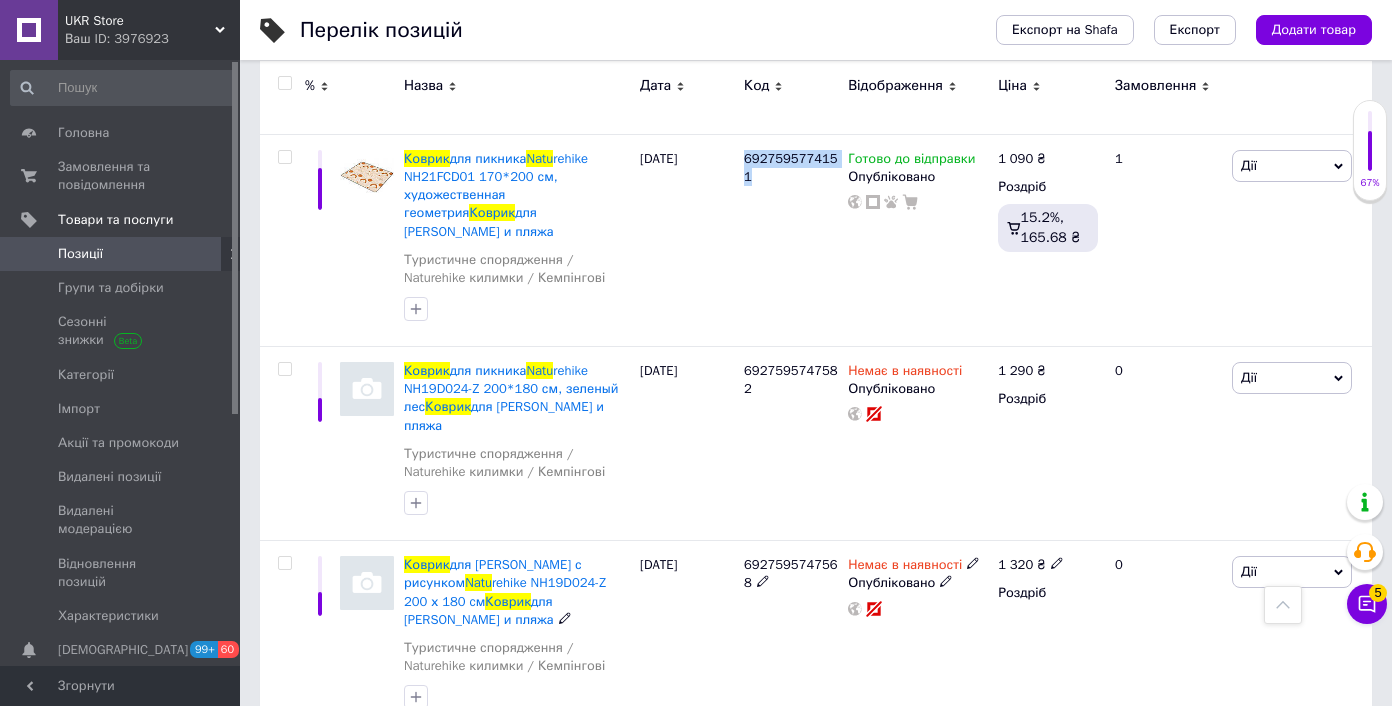 scroll, scrollTop: 113, scrollLeft: 0, axis: vertical 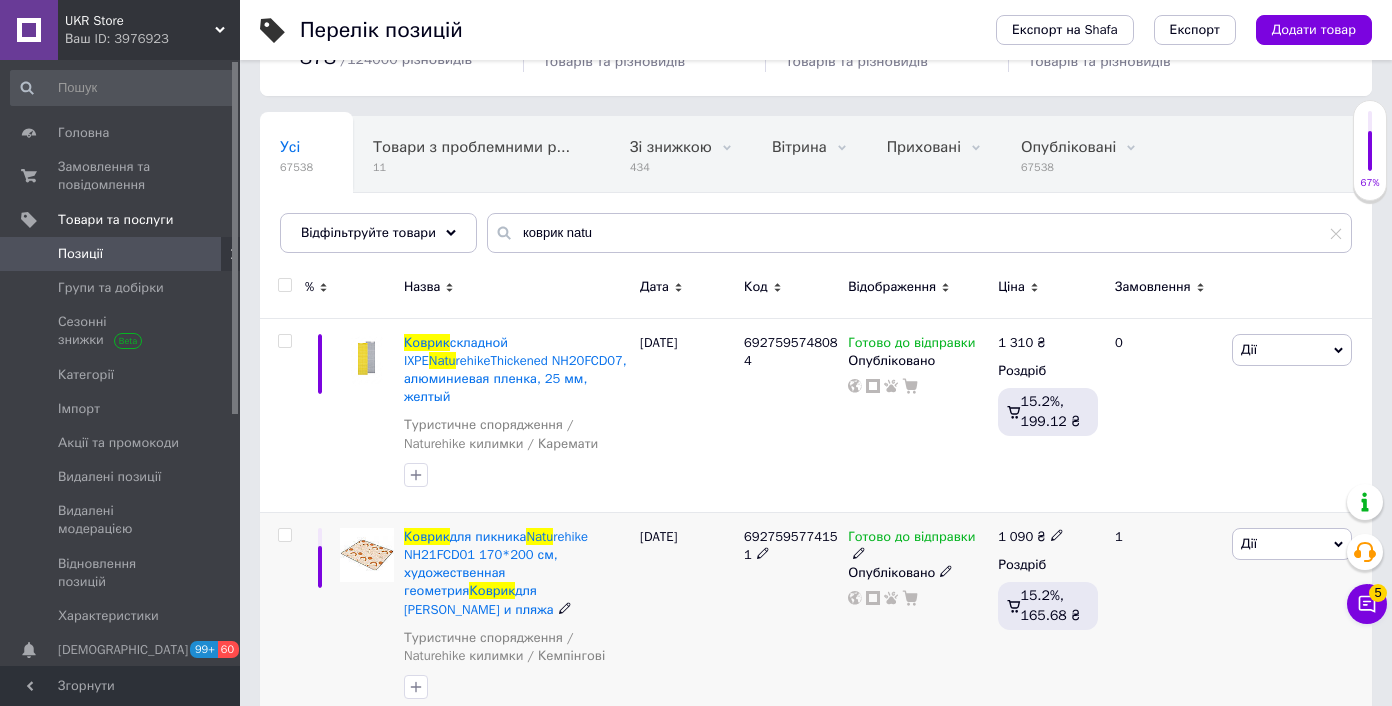 click 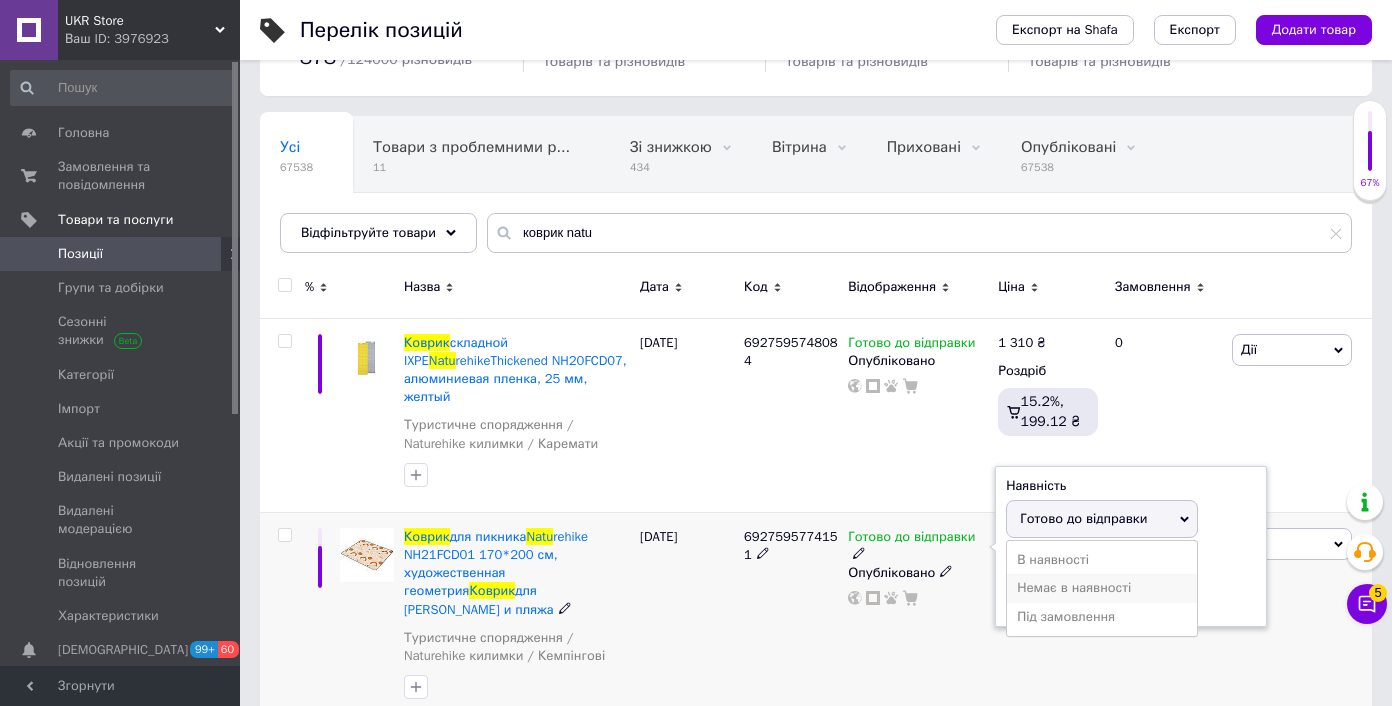 click on "Немає в наявності" at bounding box center (1102, 588) 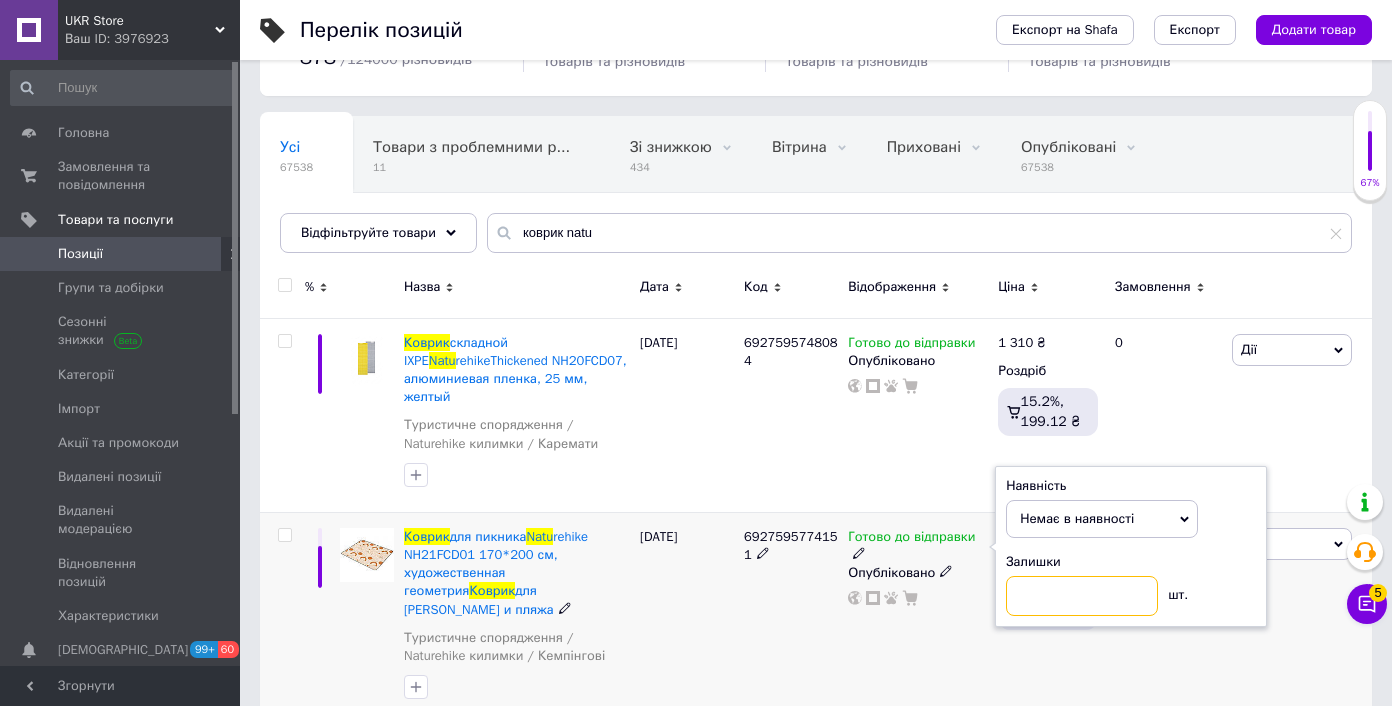 drag, startPoint x: 1081, startPoint y: 598, endPoint x: 1059, endPoint y: 597, distance: 22.022715 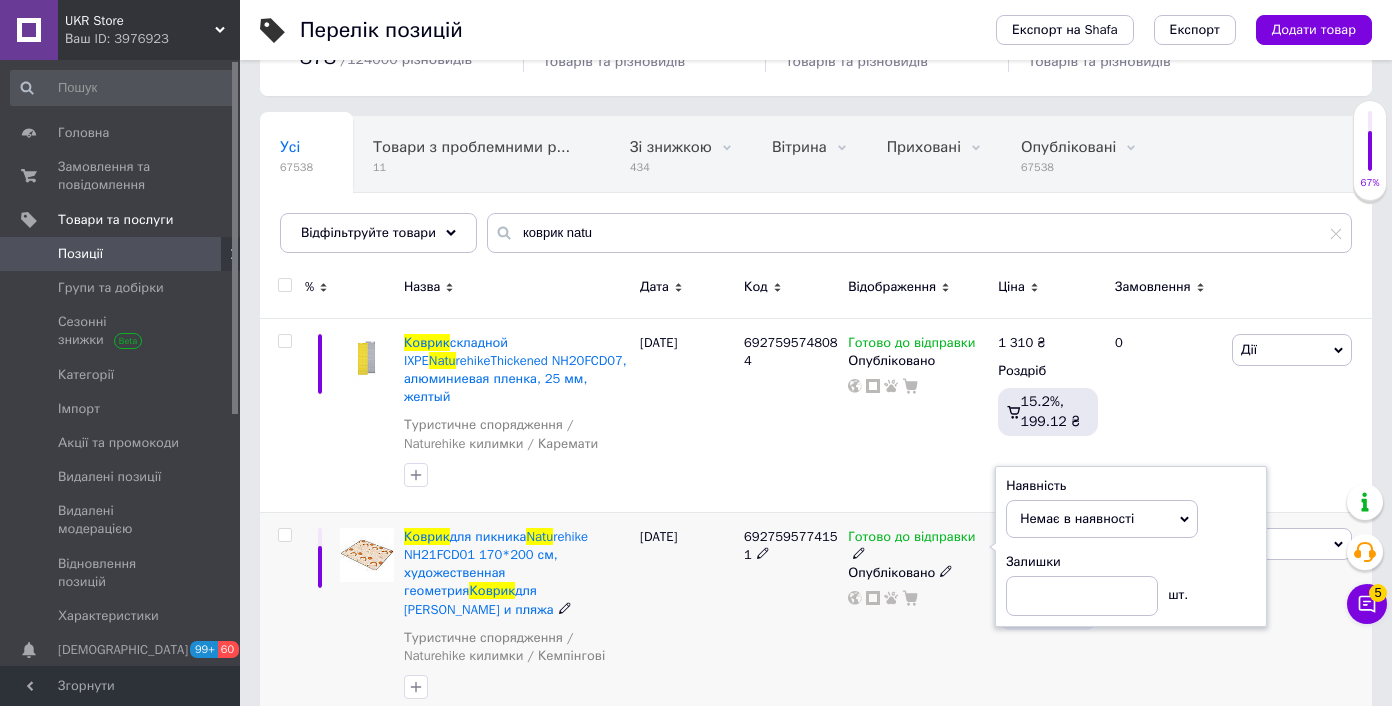 click on "Готово до відправки Наявність Немає в наявності В наявності Під замовлення Готово до відправки Залишки шт. Опубліковано" at bounding box center (918, 618) 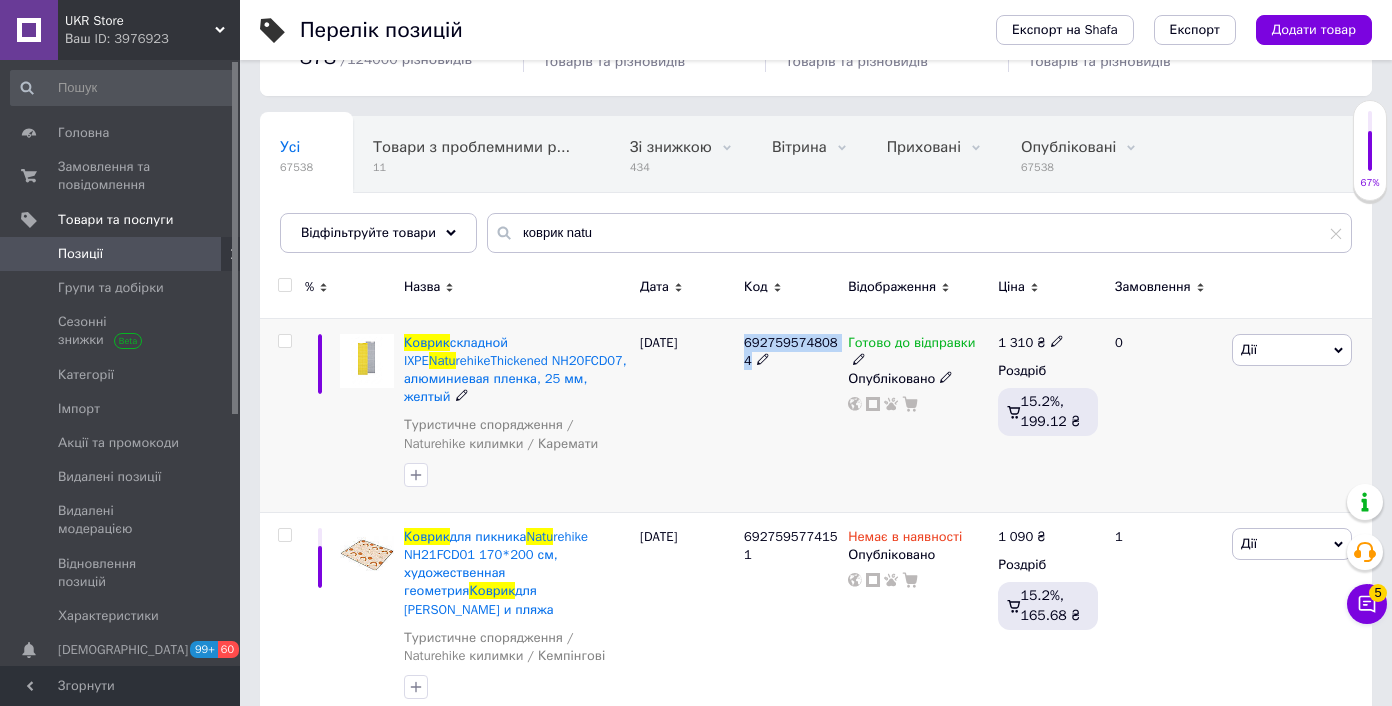 drag, startPoint x: 745, startPoint y: 340, endPoint x: 761, endPoint y: 360, distance: 25.612497 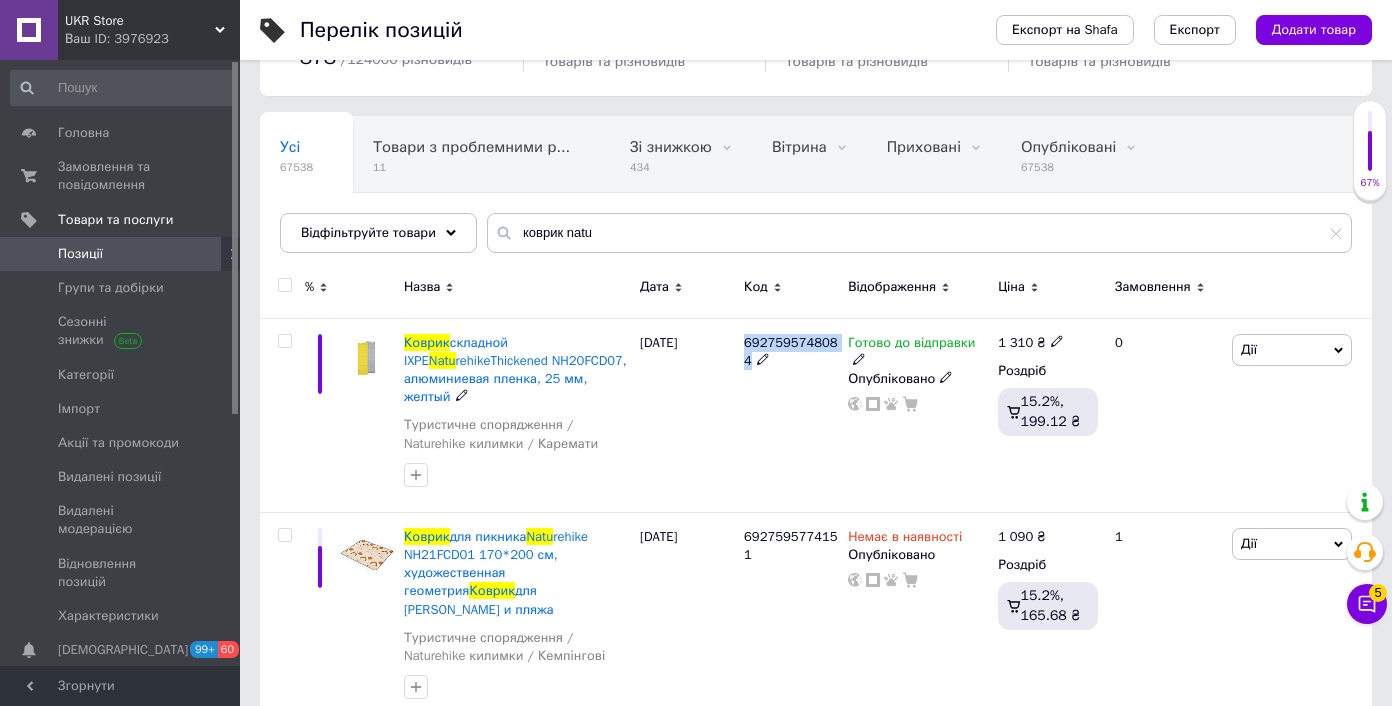 copy on "6927595748084" 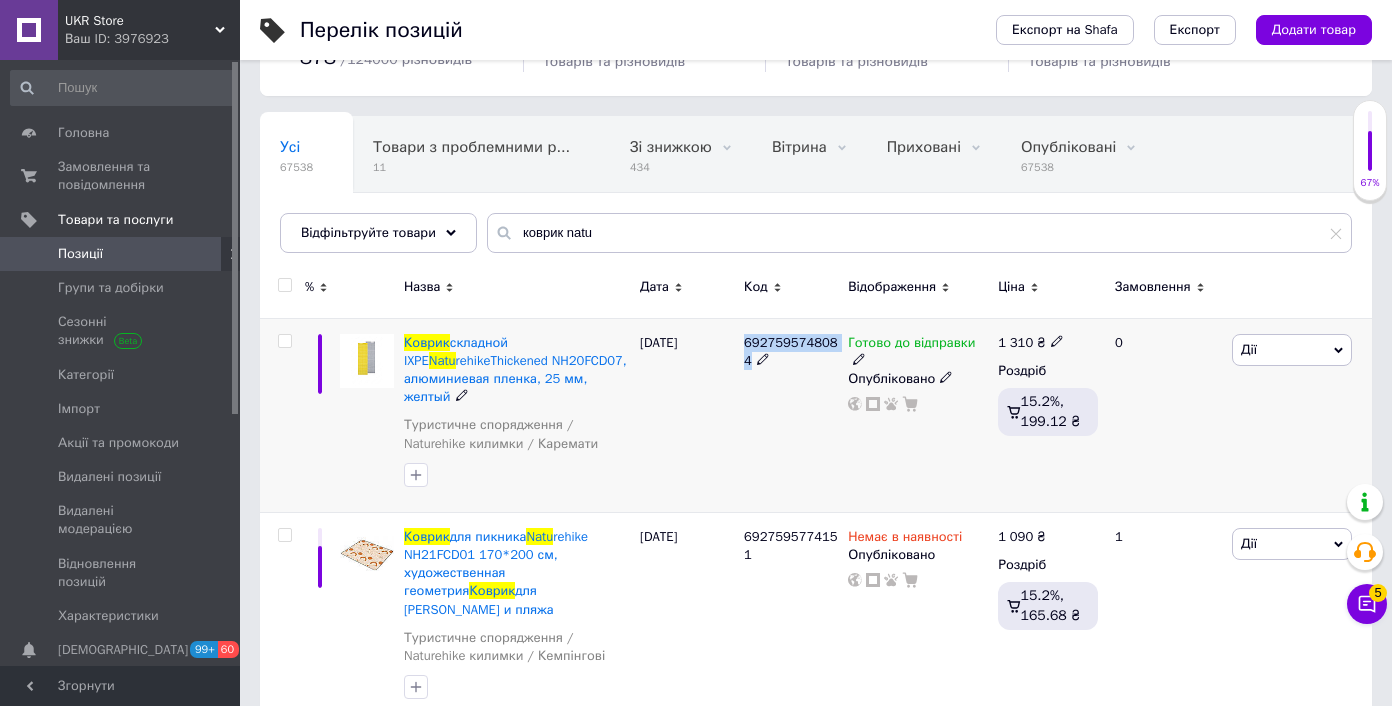 copy on "6927595748084" 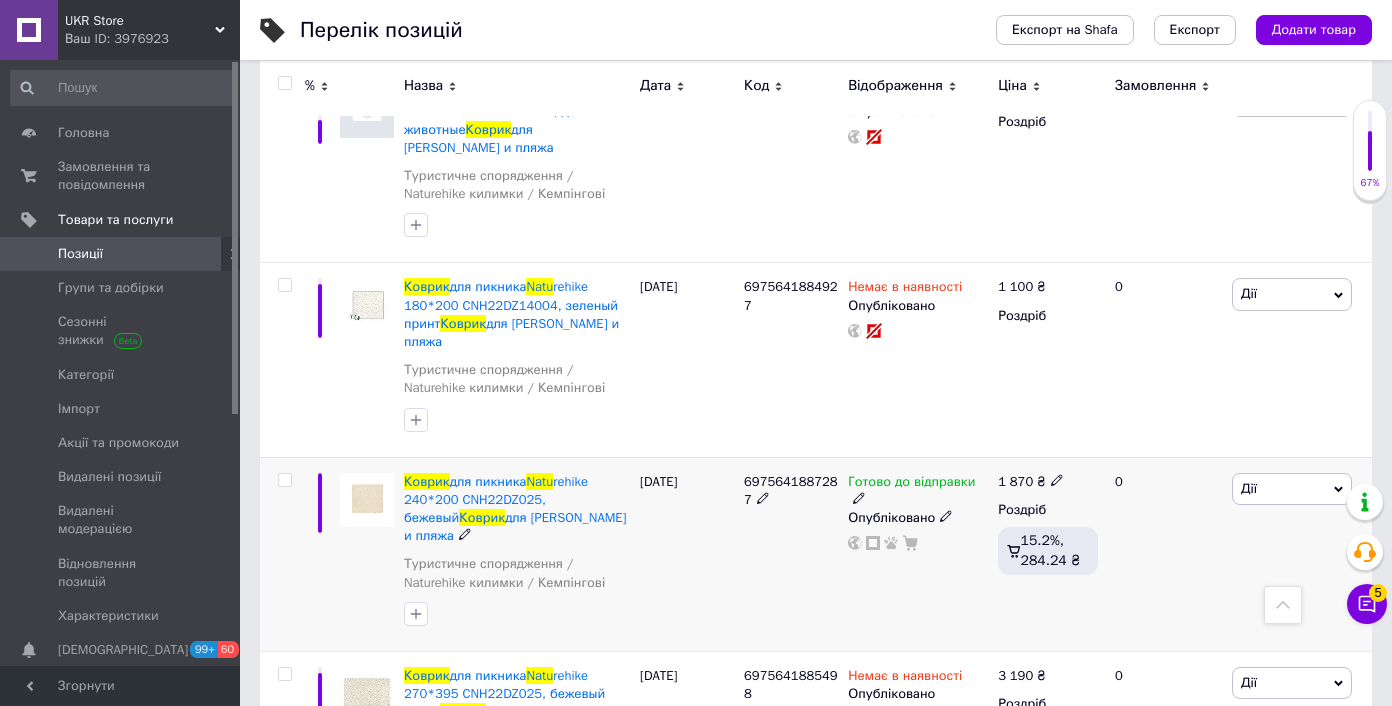 scroll, scrollTop: 1209, scrollLeft: 0, axis: vertical 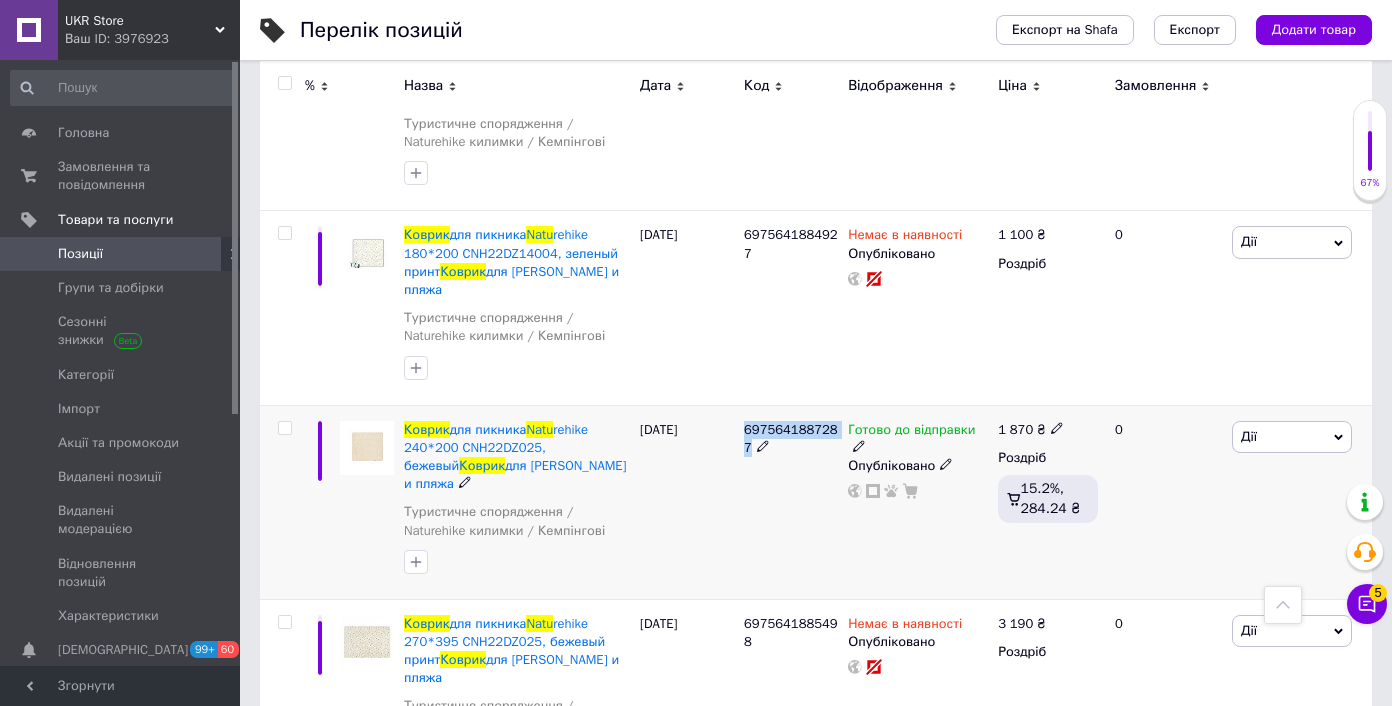 drag, startPoint x: 756, startPoint y: 374, endPoint x: 739, endPoint y: 354, distance: 26.24881 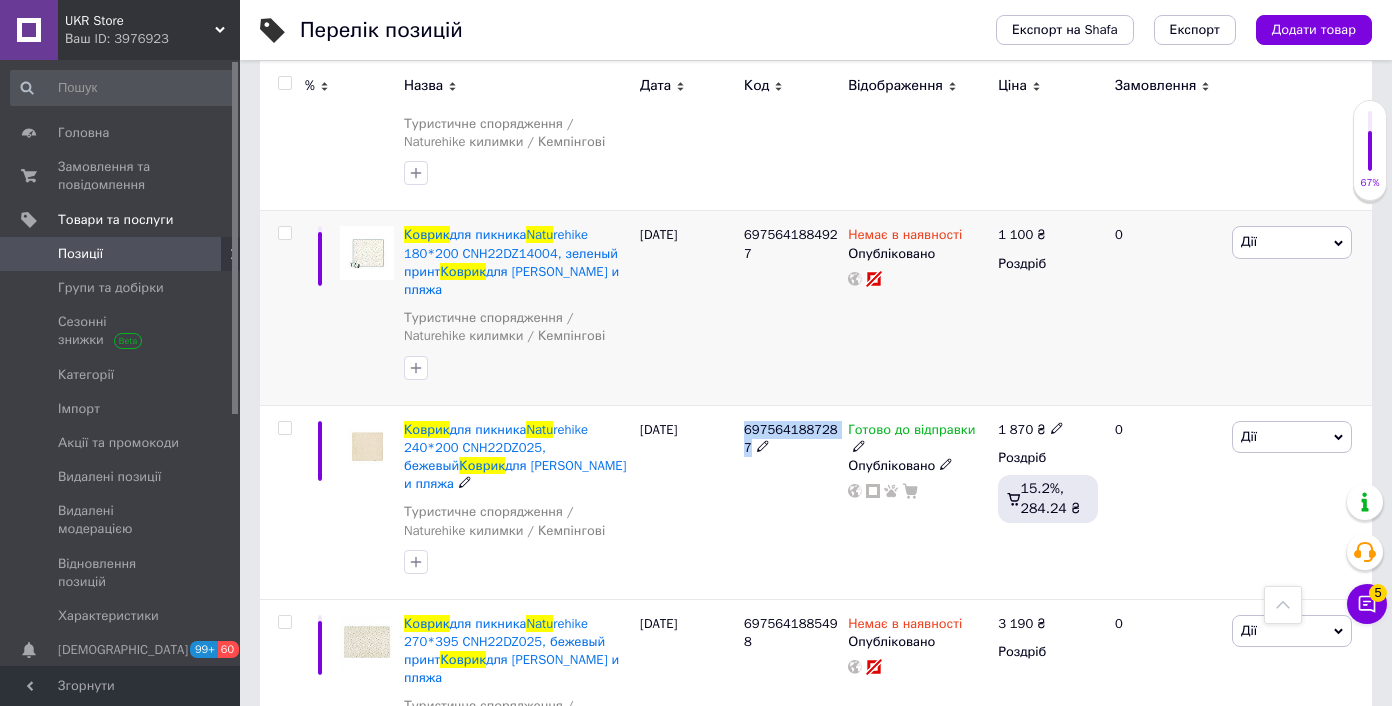 copy on "6975641887287" 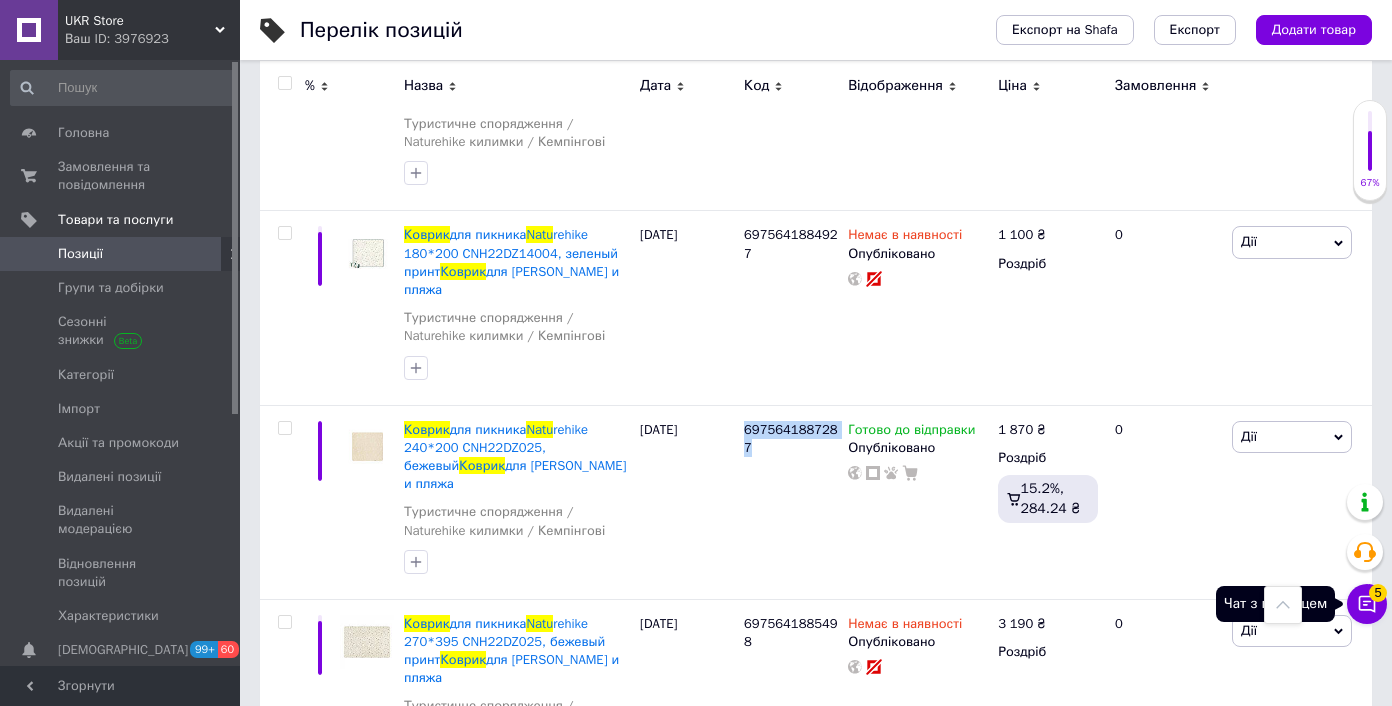click 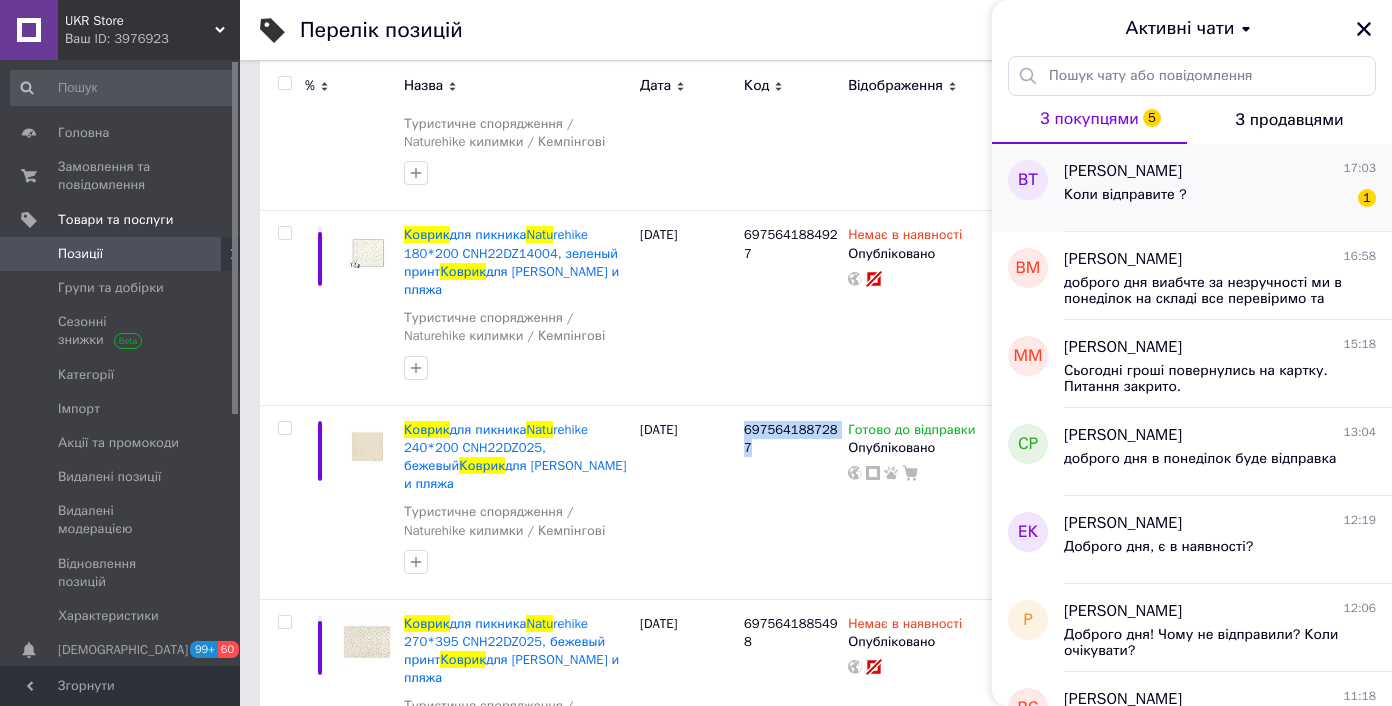 click on "Коли  відправите ? 1" at bounding box center (1220, 199) 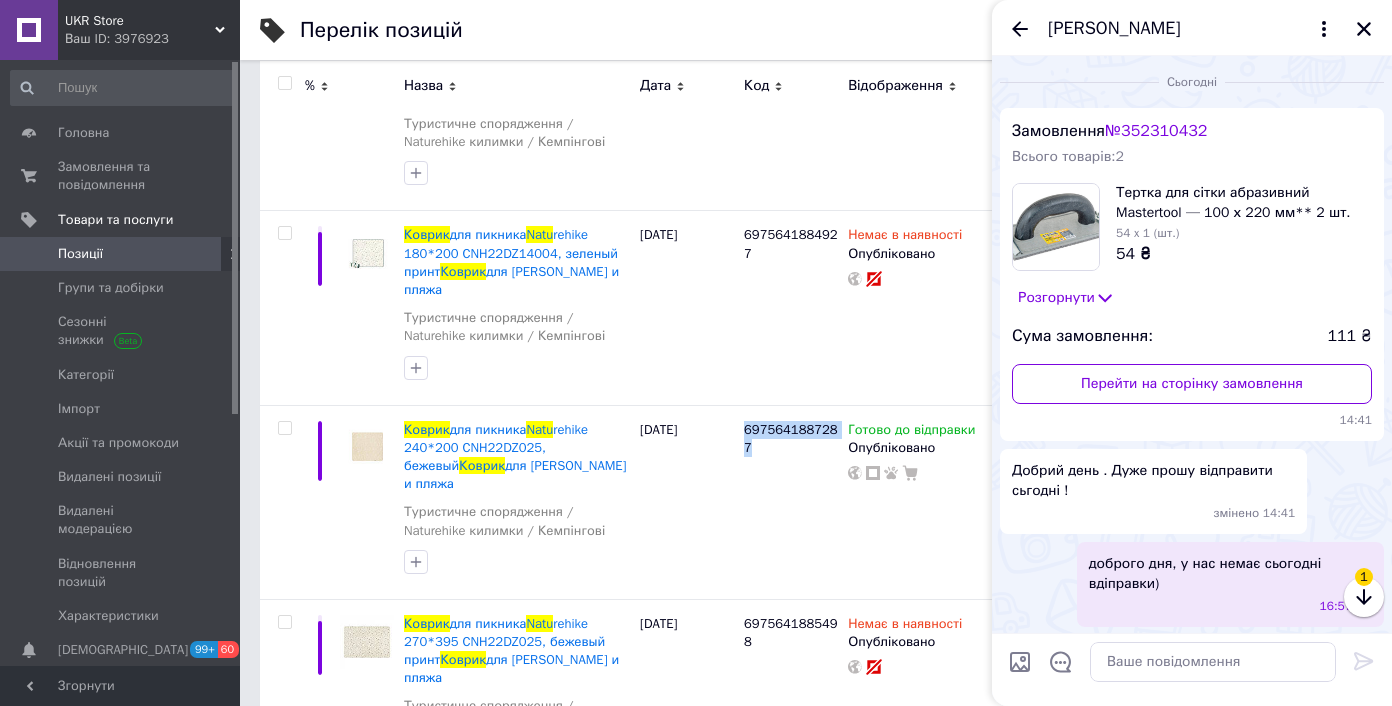 scroll, scrollTop: 91, scrollLeft: 0, axis: vertical 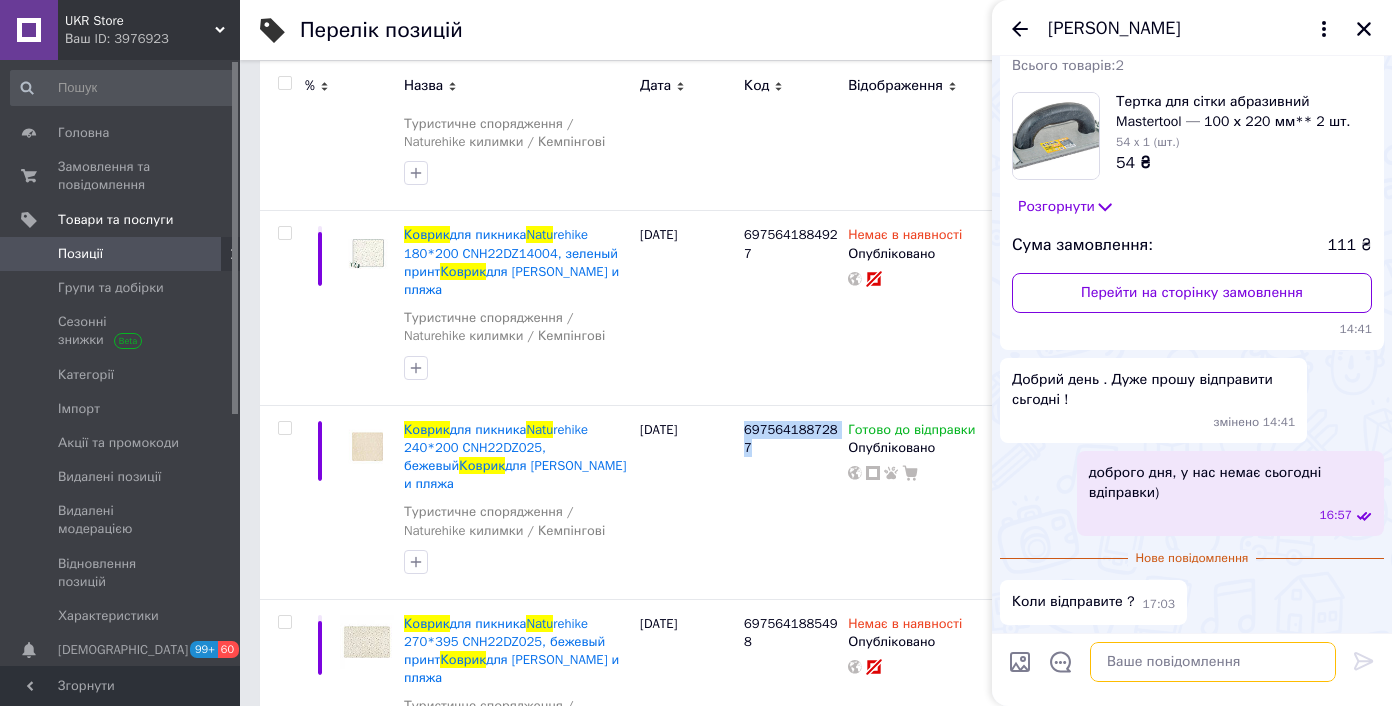 click at bounding box center [1213, 662] 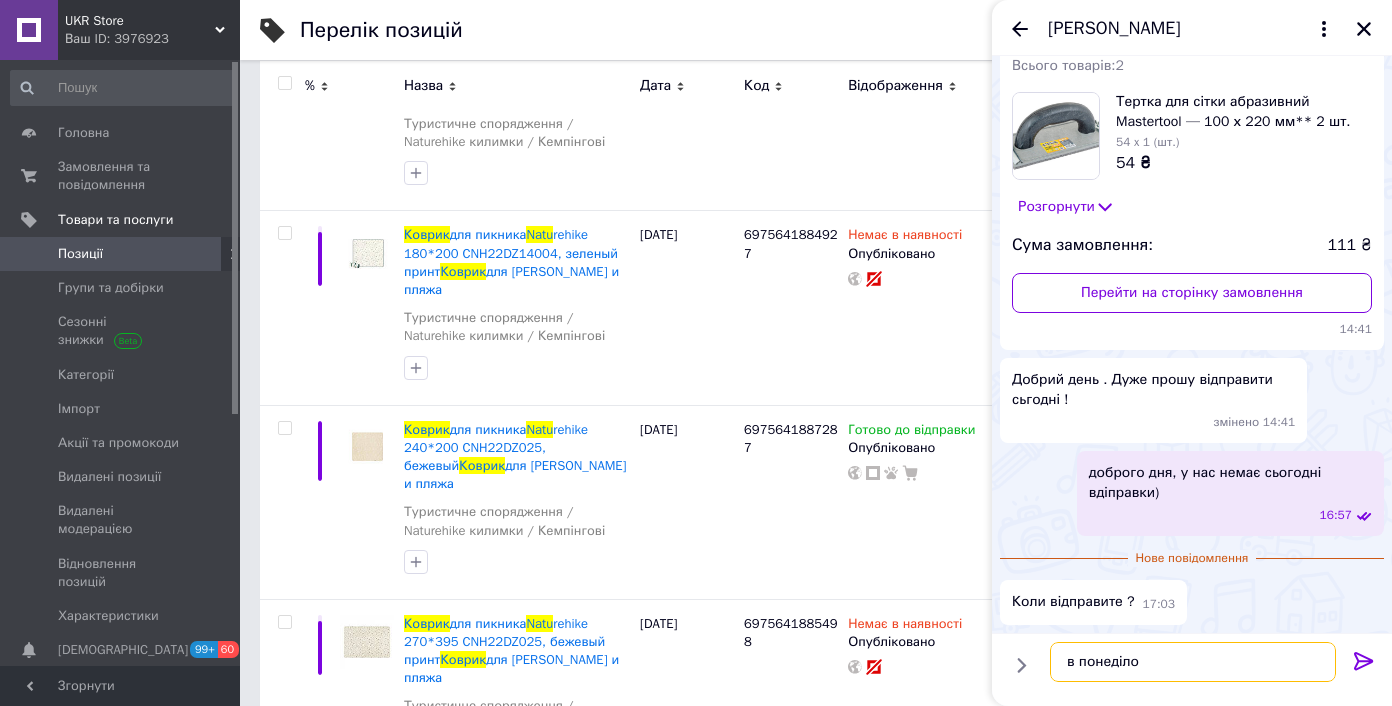 type on "в понеділок" 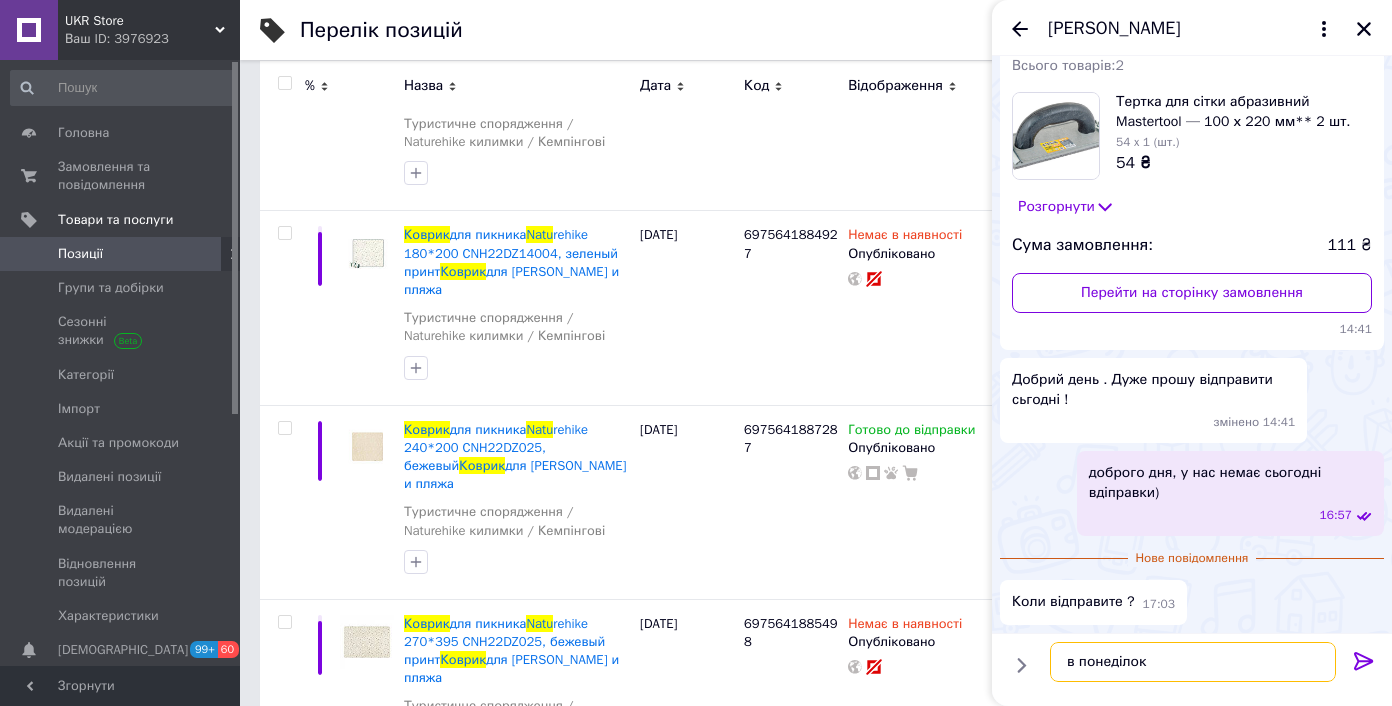 type 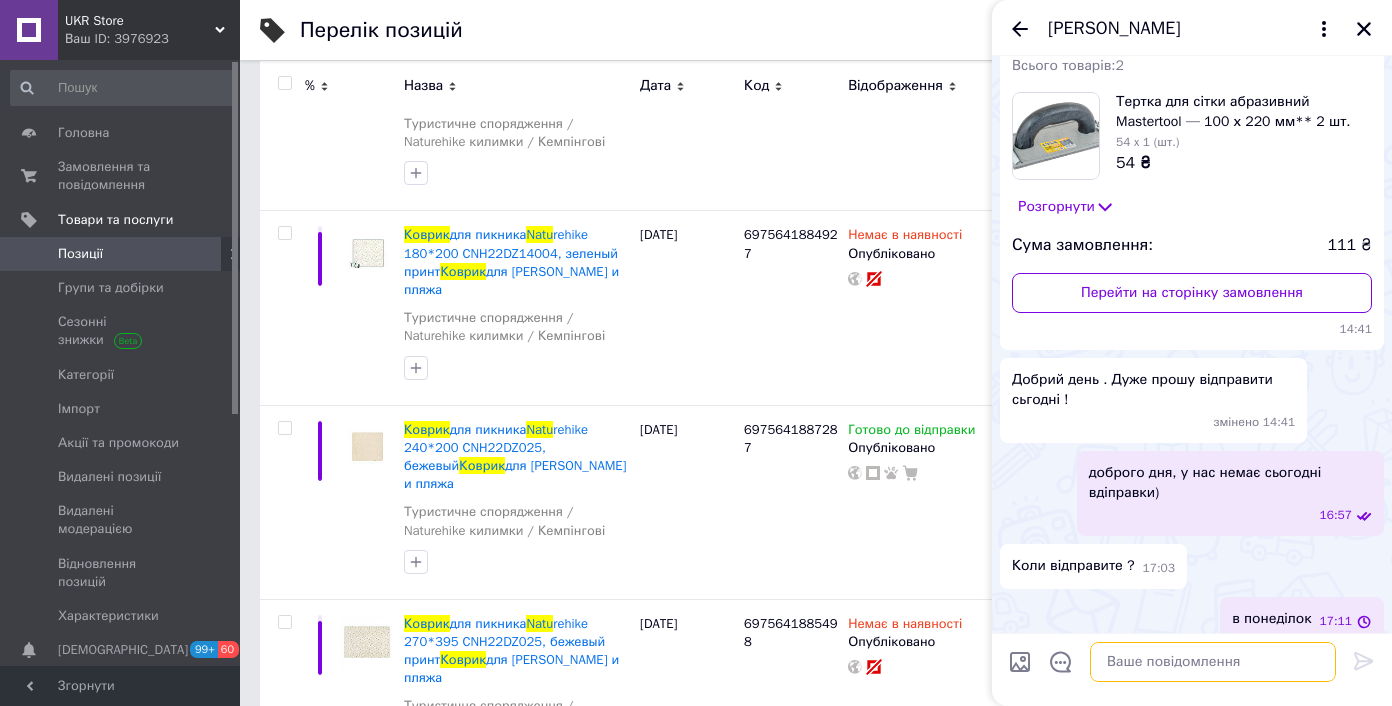 scroll, scrollTop: 108, scrollLeft: 0, axis: vertical 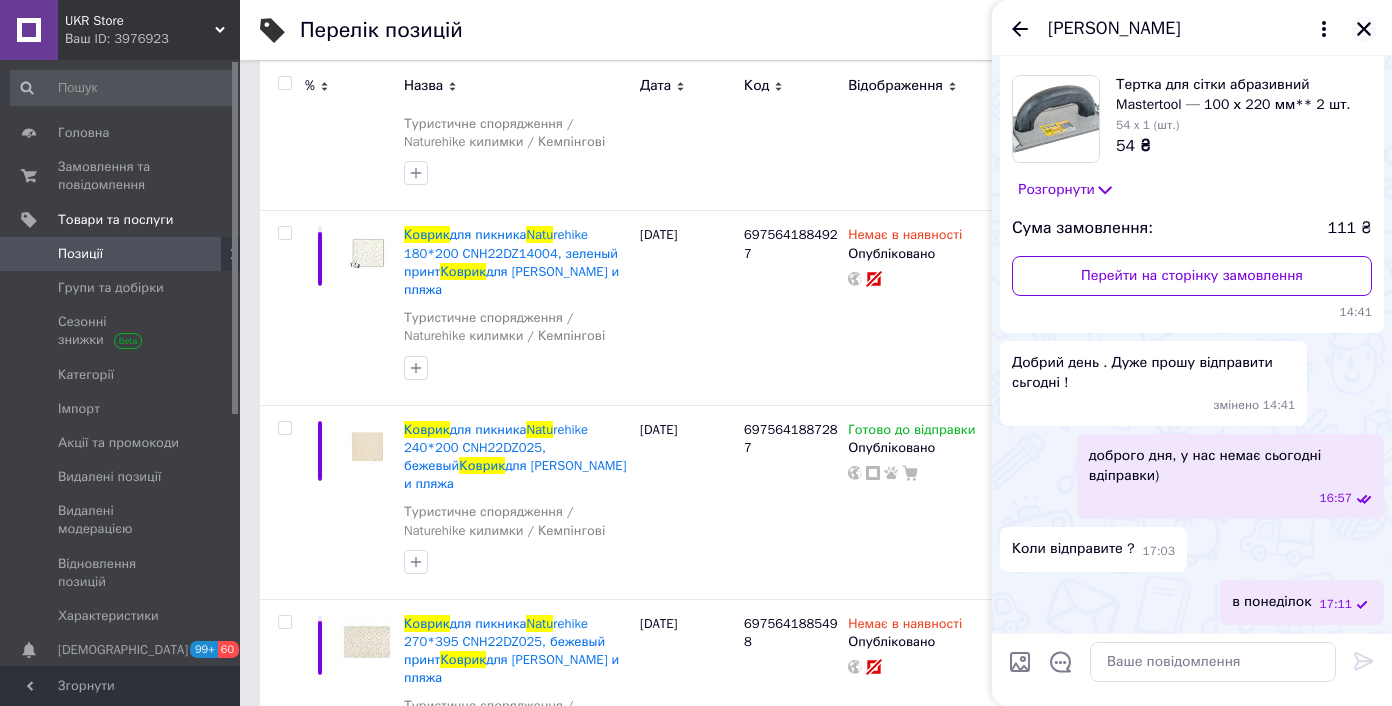 click at bounding box center [1364, 29] 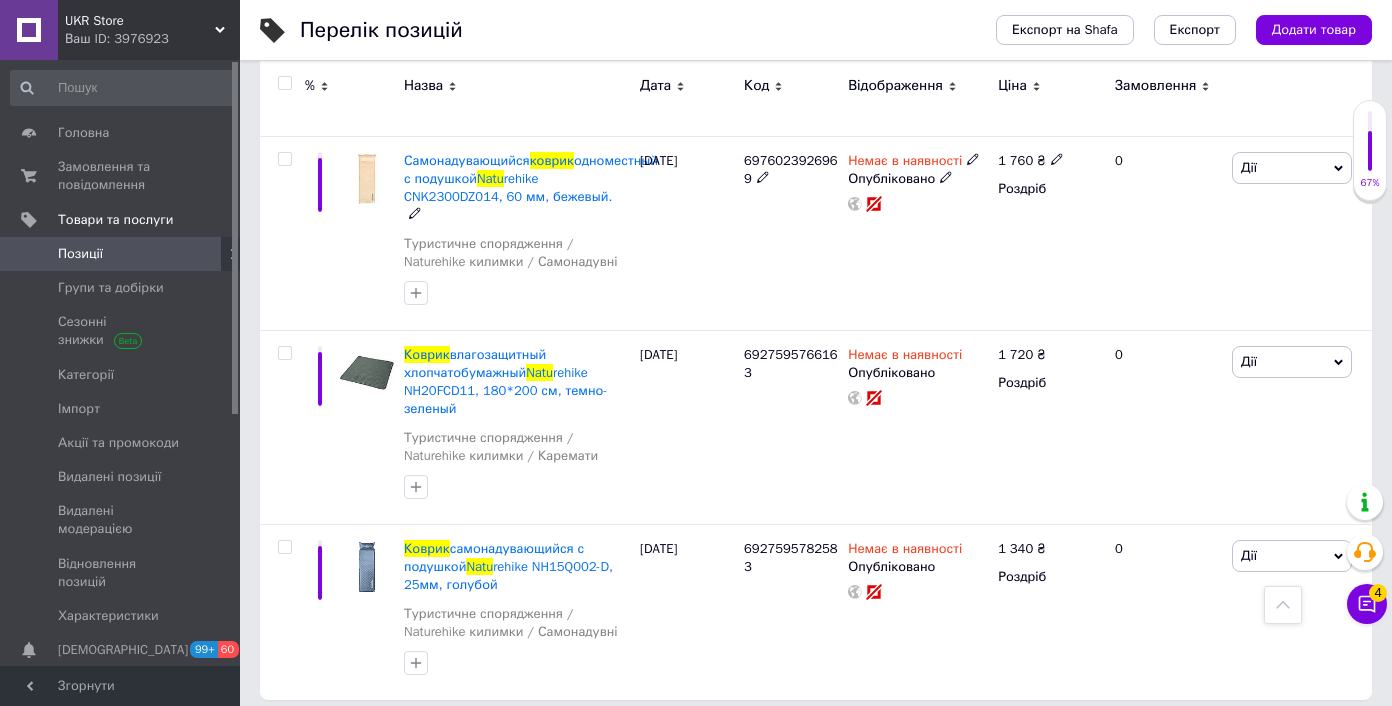 scroll, scrollTop: 6959, scrollLeft: 0, axis: vertical 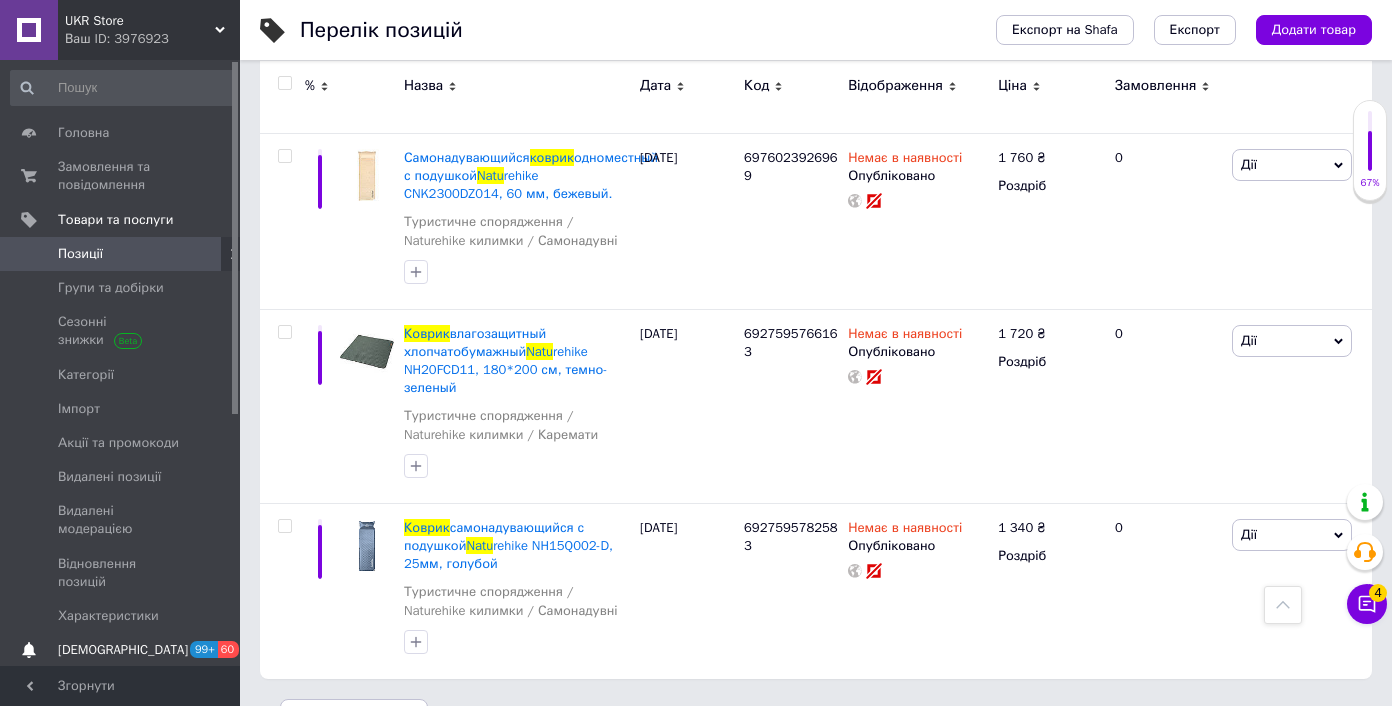 click on "Сповіщення 99+ 60" at bounding box center (123, 650) 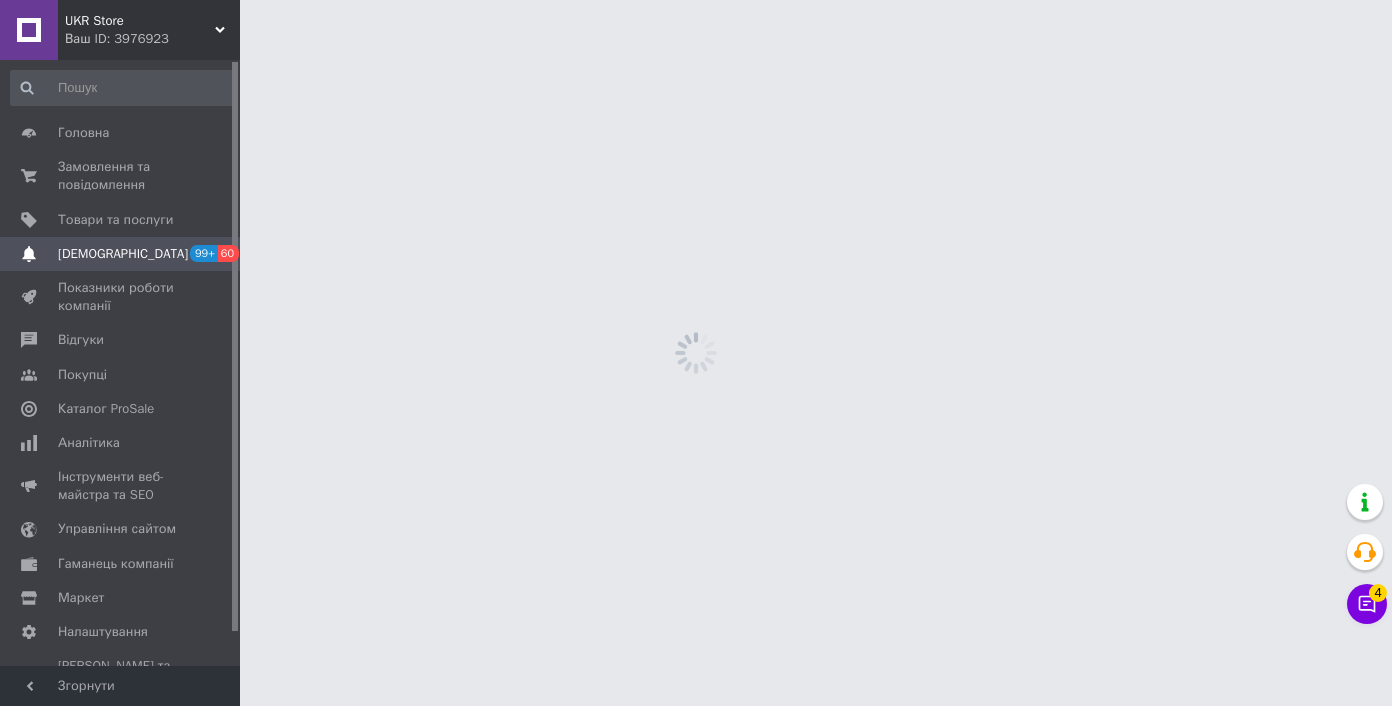 scroll, scrollTop: 0, scrollLeft: 0, axis: both 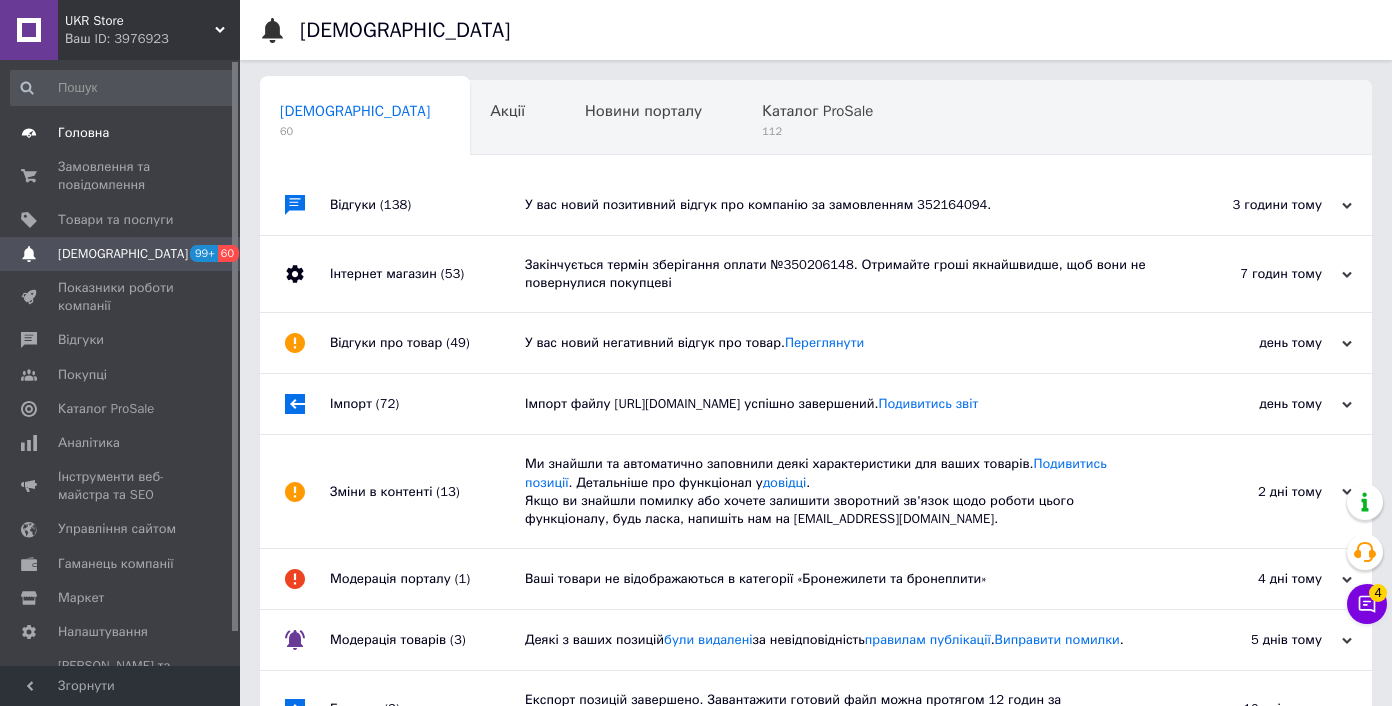 click on "Головна" at bounding box center [123, 133] 